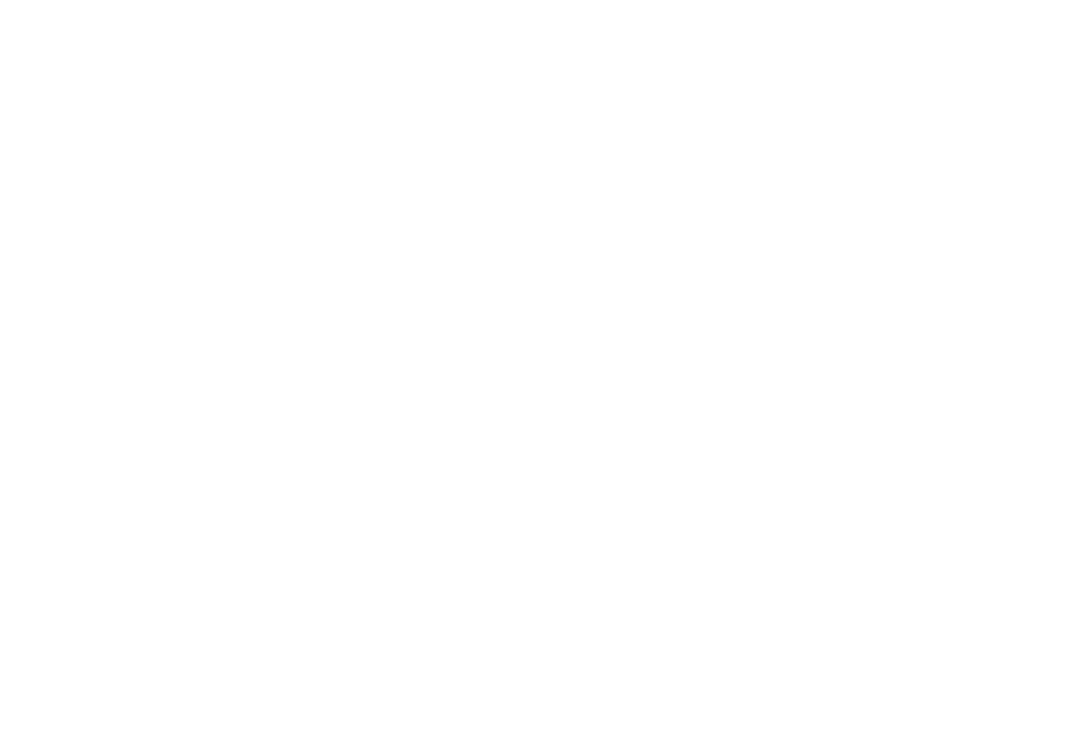 scroll, scrollTop: 0, scrollLeft: 0, axis: both 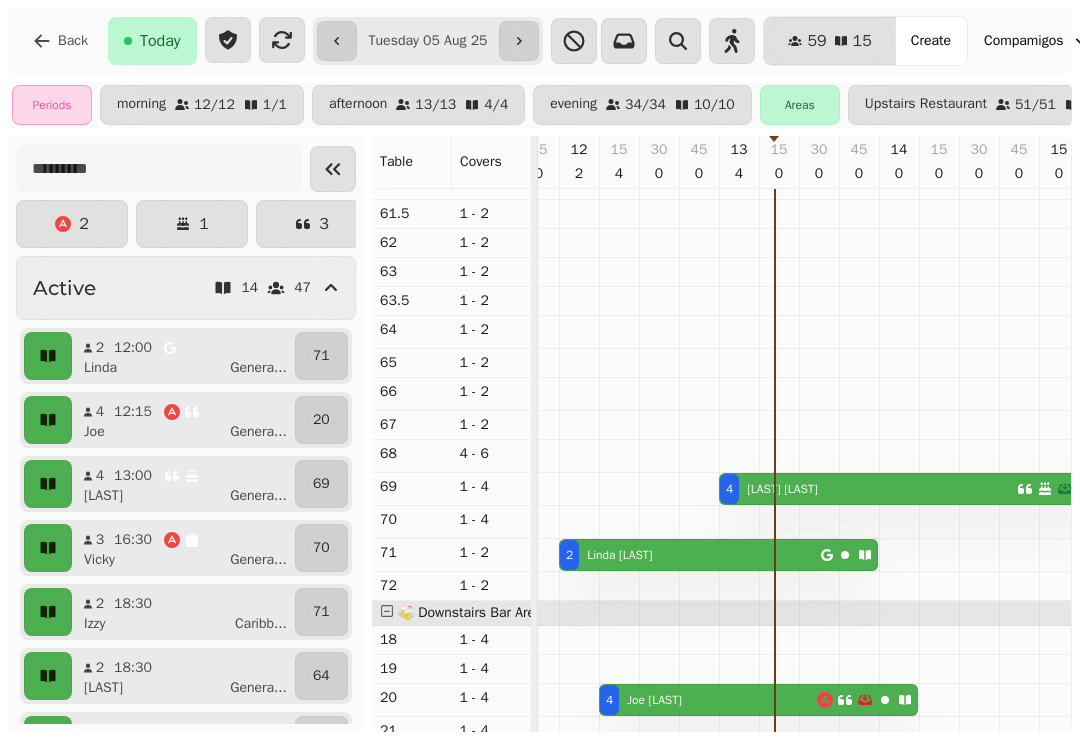click on "4 Gill   Templeman" at bounding box center [868, 489] 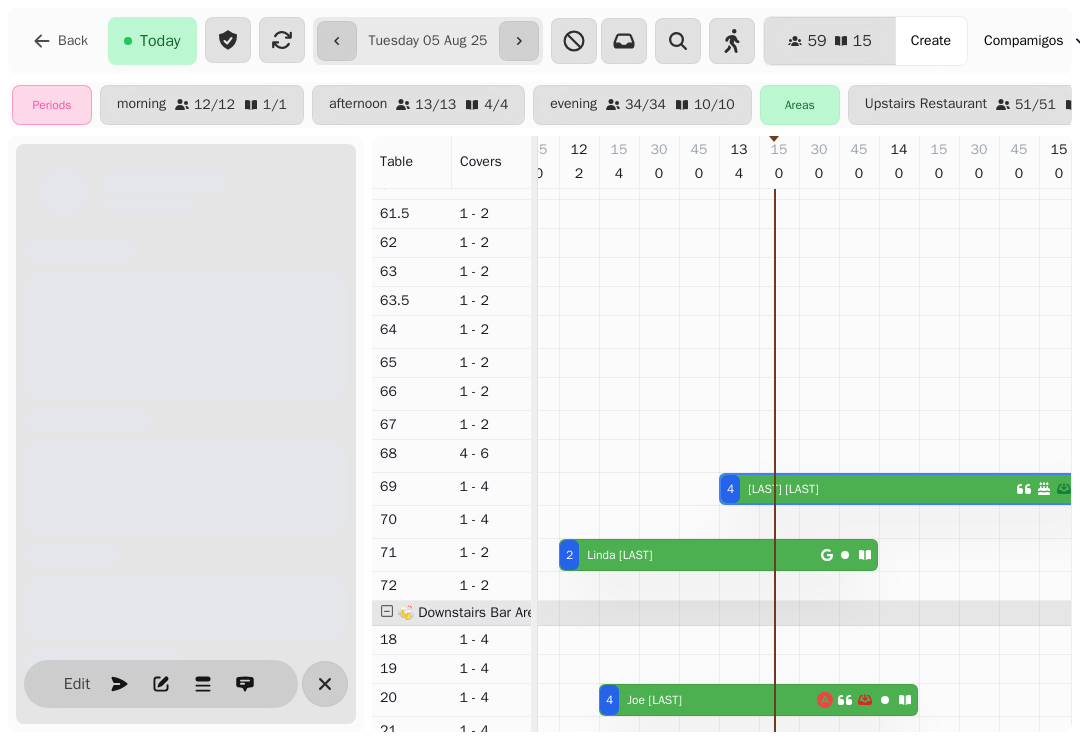 scroll, scrollTop: 0, scrollLeft: 467, axis: horizontal 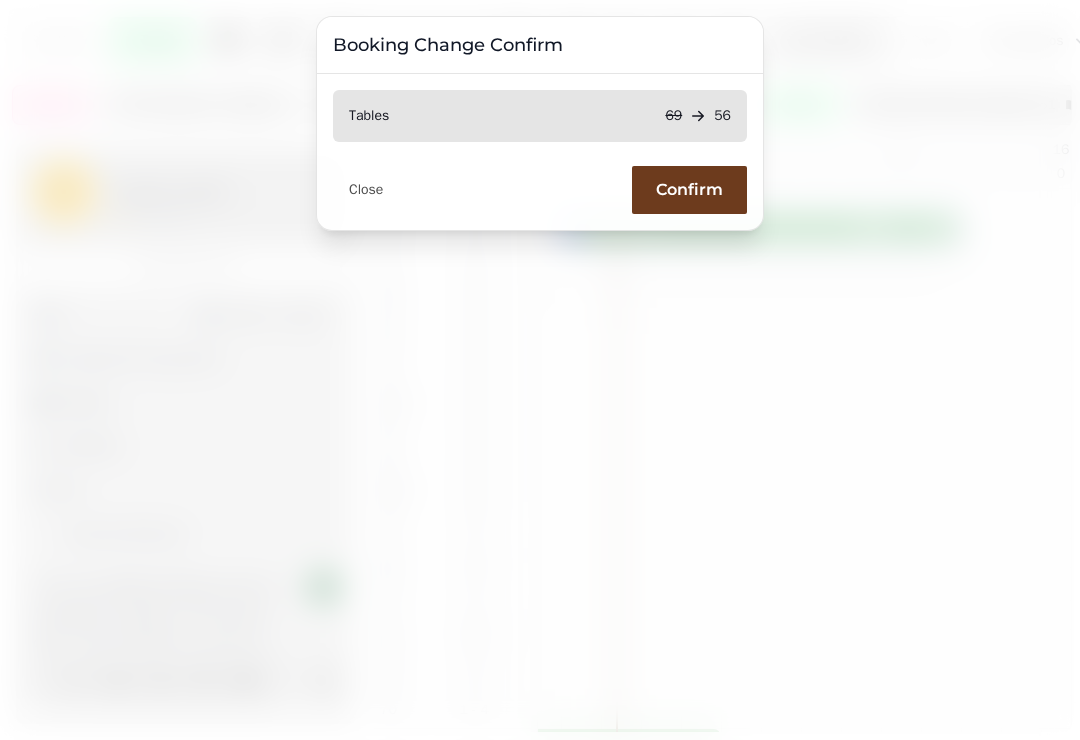 click on "Confirm" at bounding box center [689, 190] 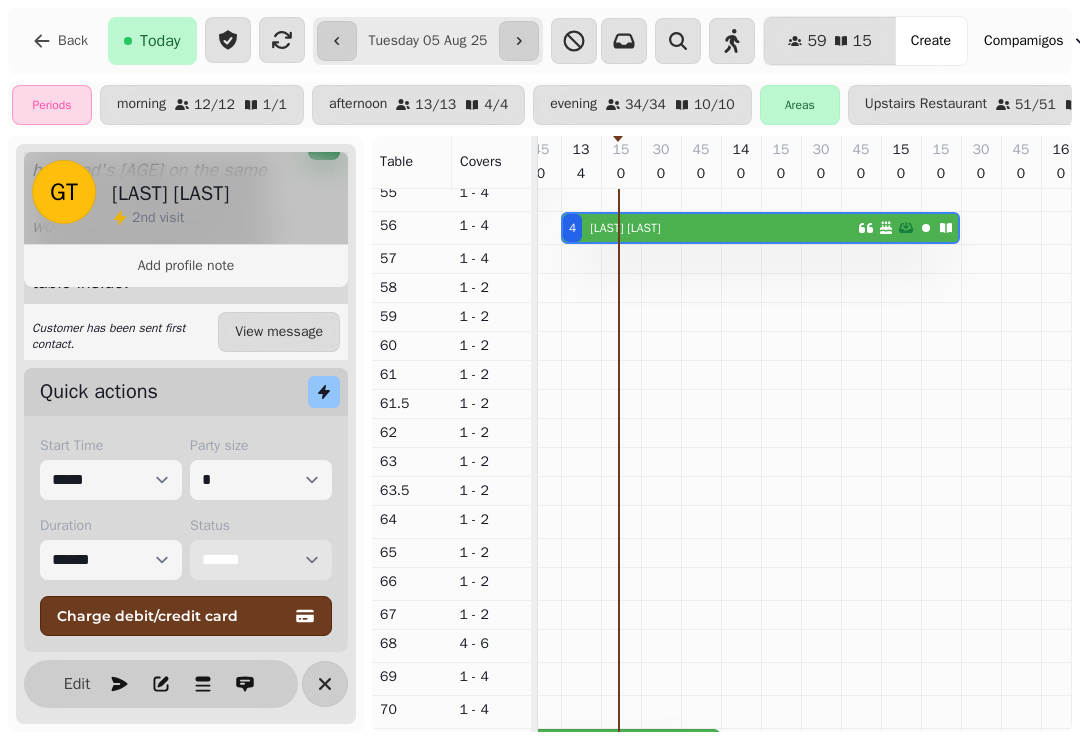 click on "**********" at bounding box center [261, 560] 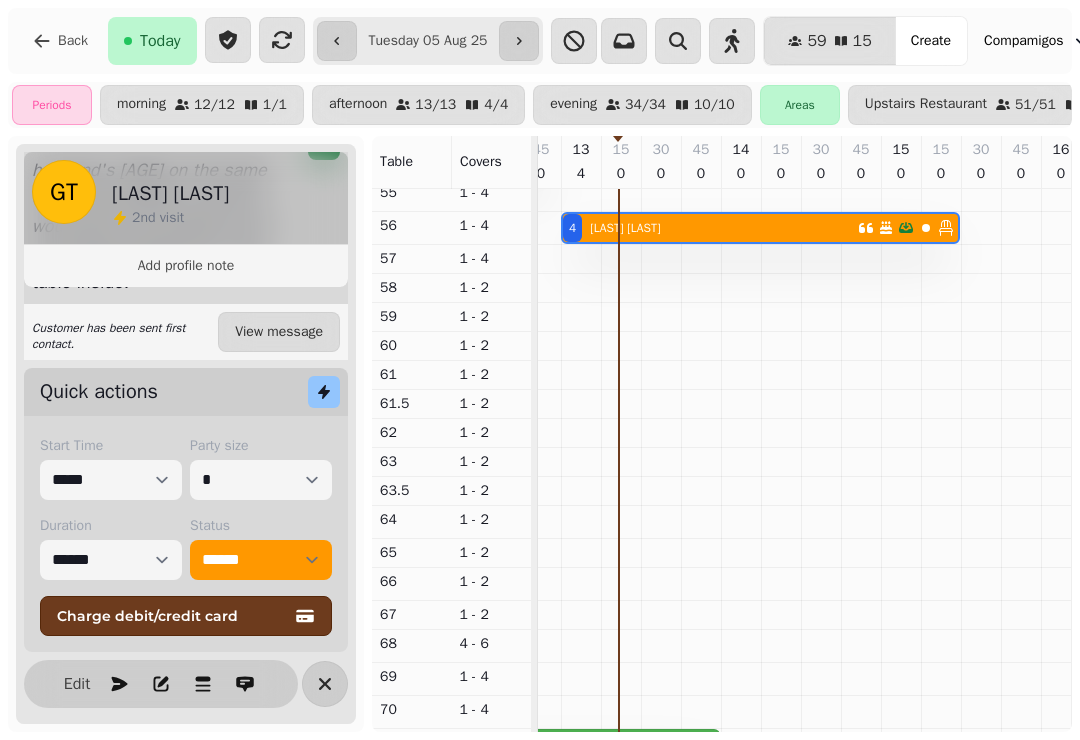 click 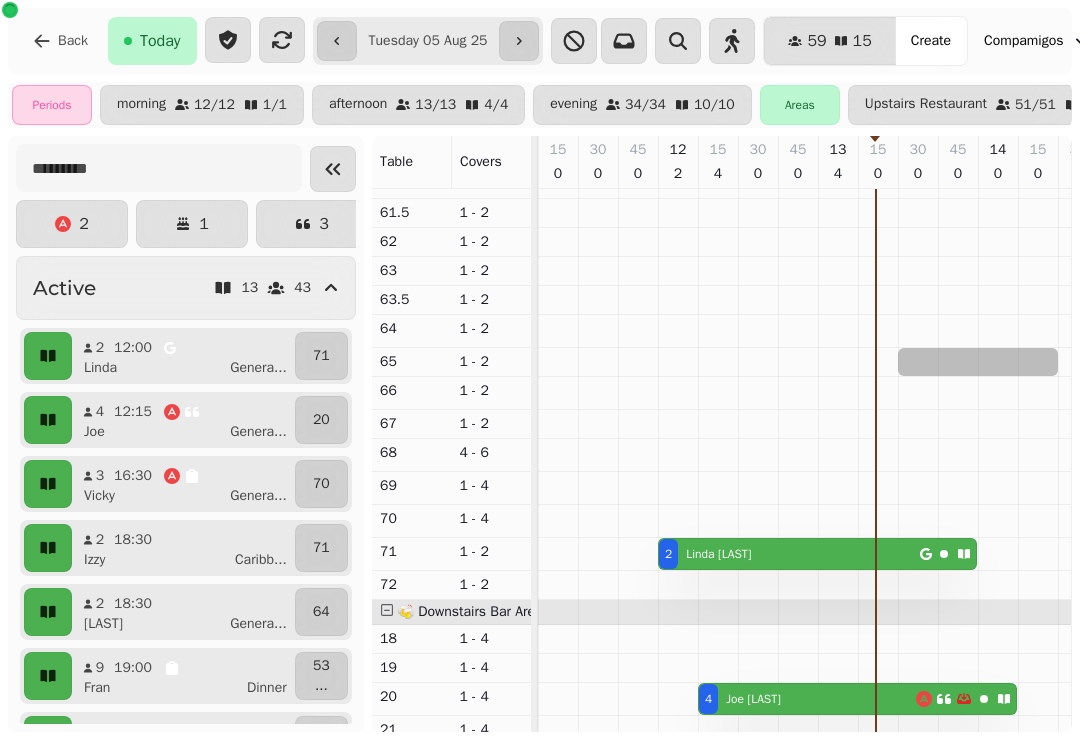 select on "*" 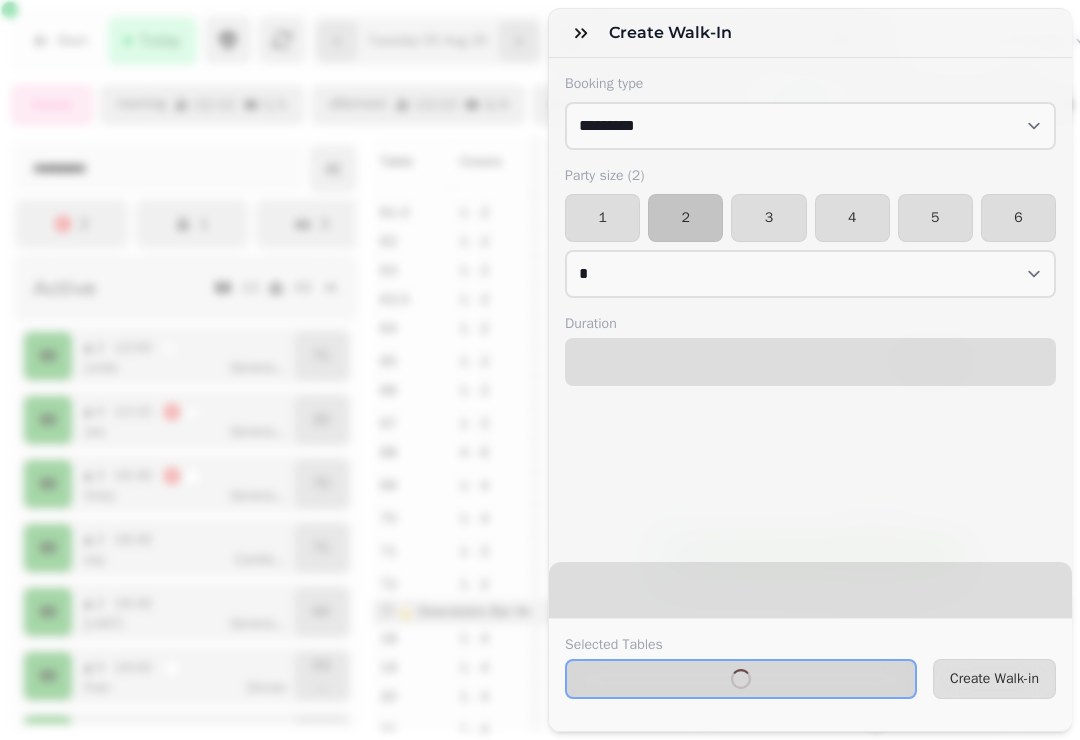 select on "****" 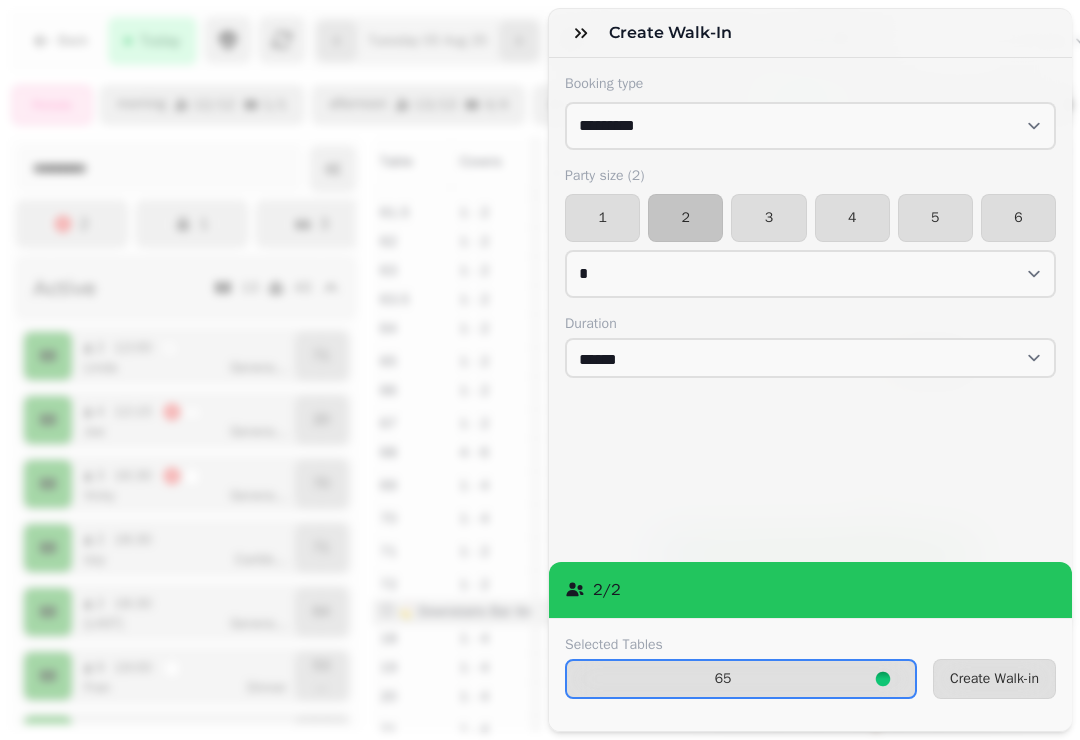 click 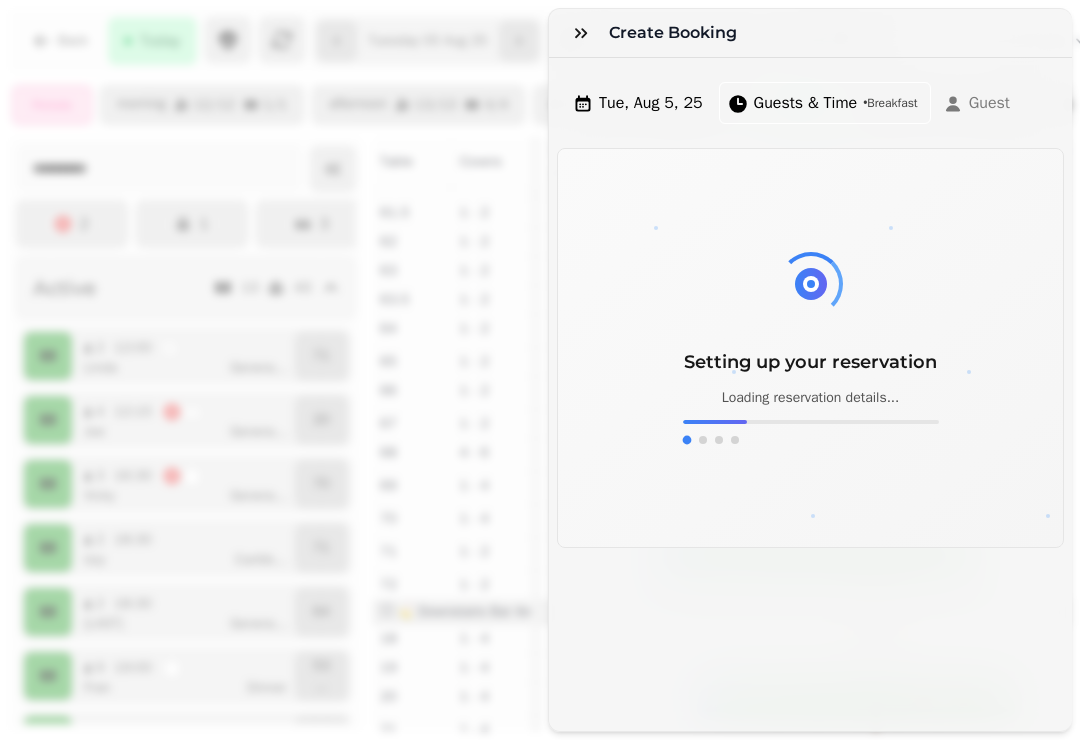 click on "Tue, Aug 5, 25 Guests & Time •  Breakfast Guest Setting up your reservation Loading reservation details..." at bounding box center (810, 394) 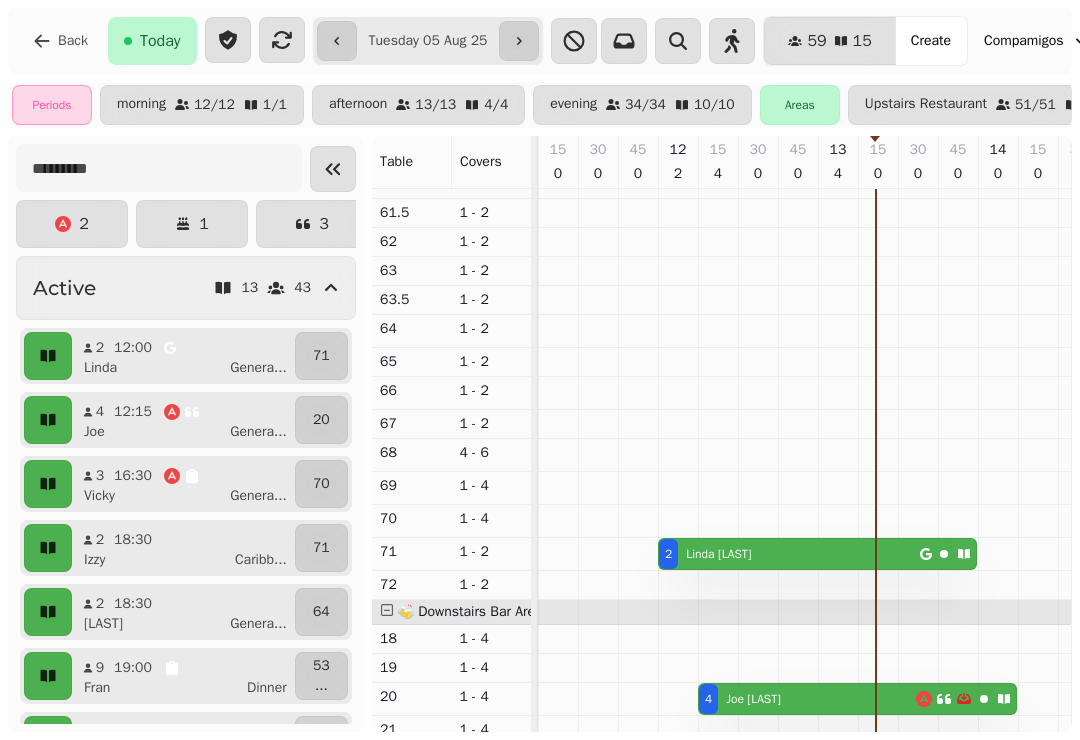 click 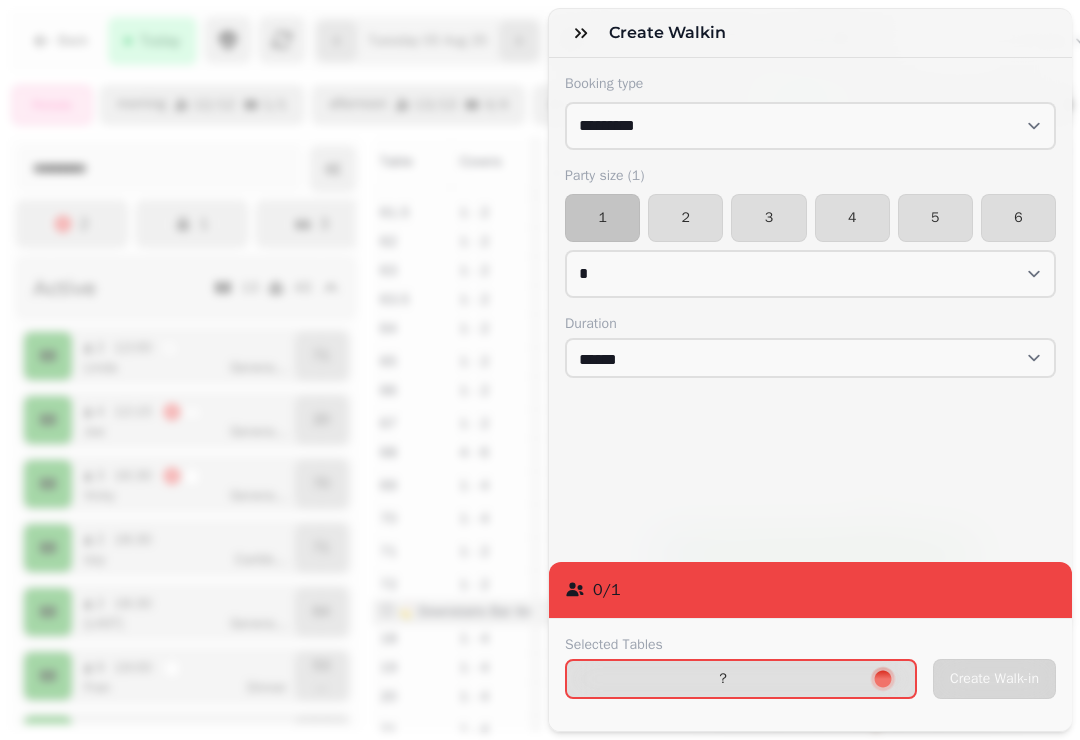 click on "6" at bounding box center (1018, 218) 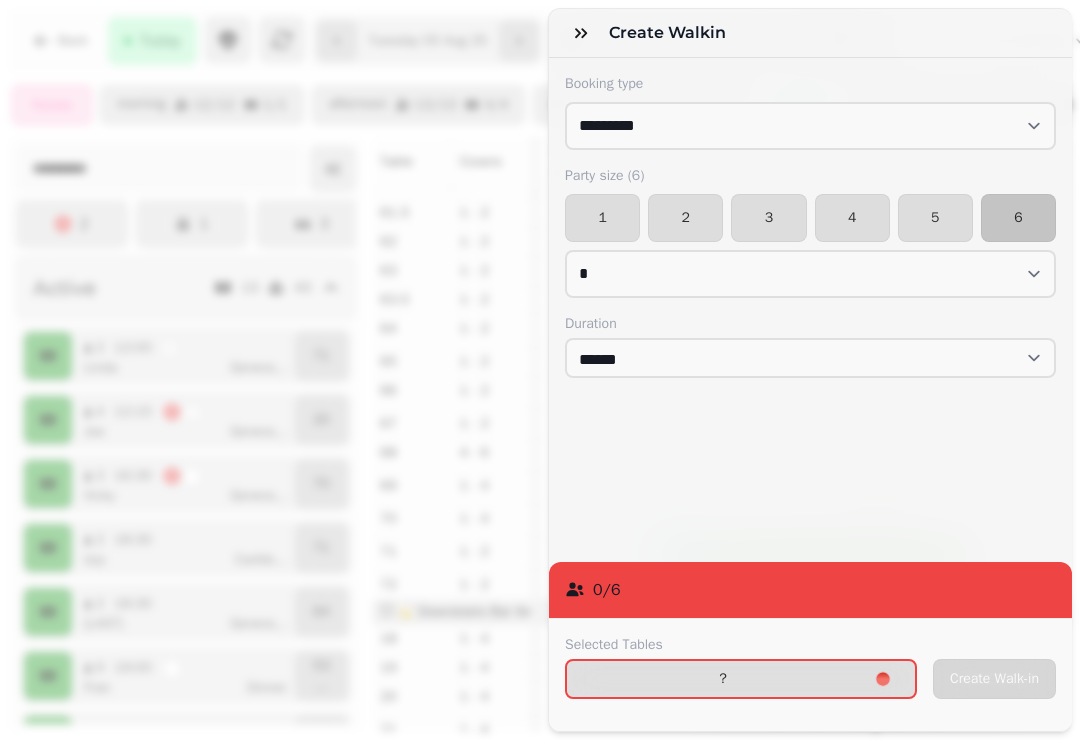 click on "?" at bounding box center [723, 679] 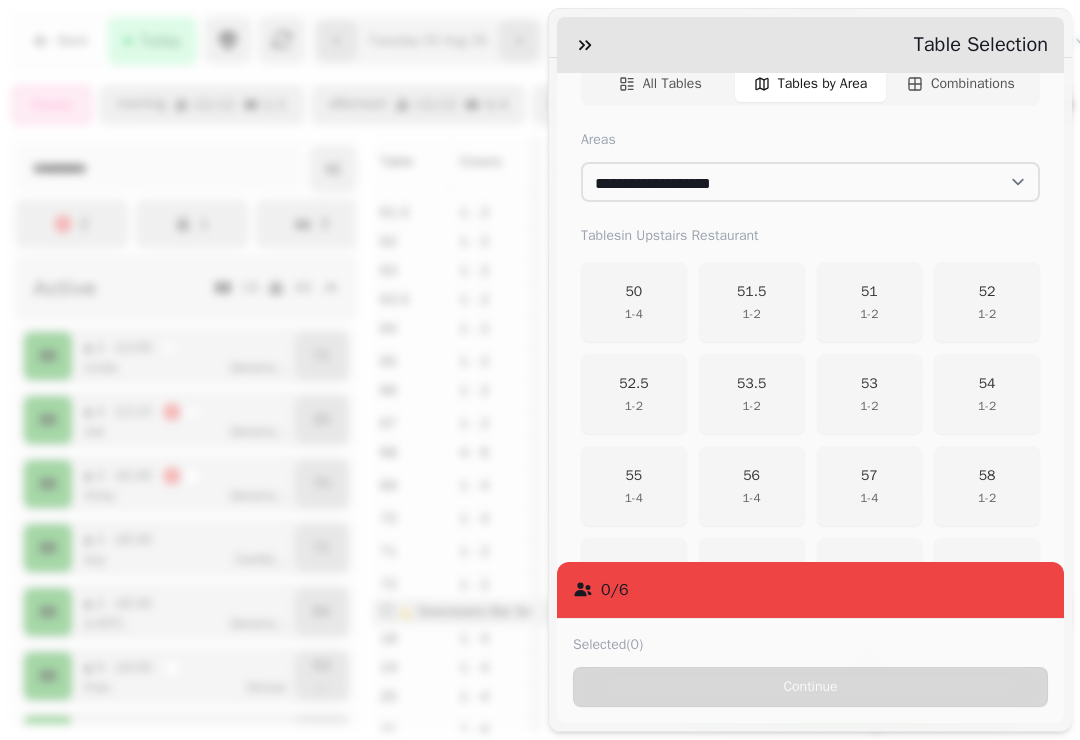 click on "1  -  2" at bounding box center (987, 314) 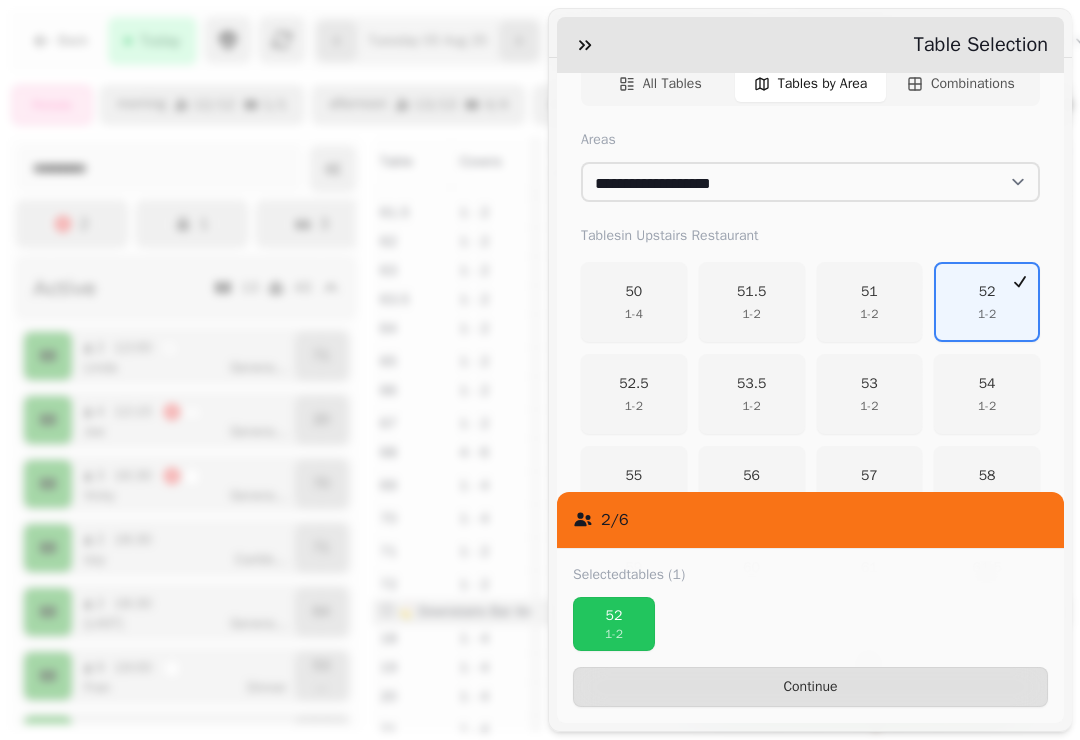 click on "1  -  2" at bounding box center (633, 406) 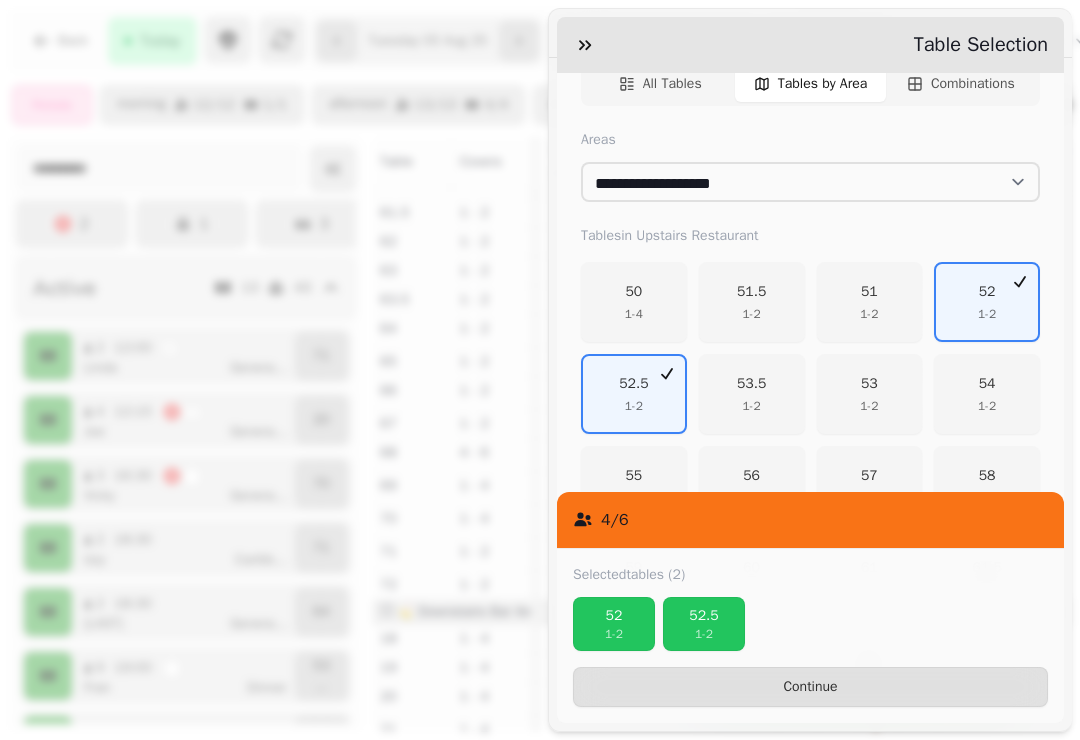 click on "53.5 1  -  2" at bounding box center [751, 394] 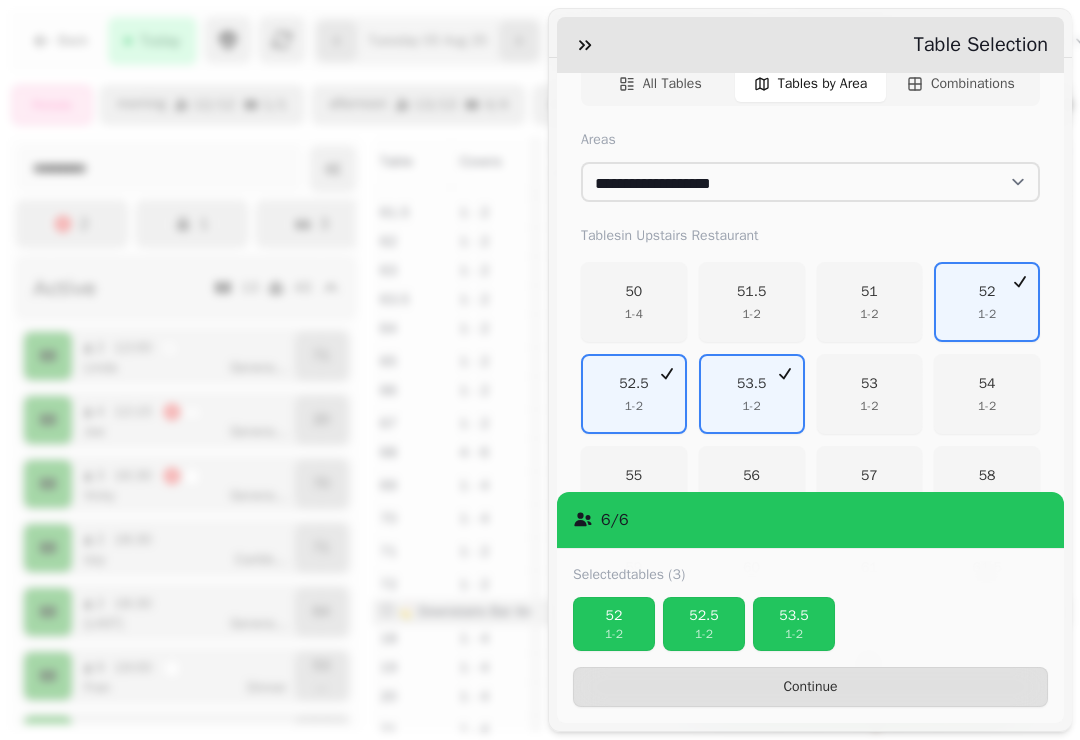 click on "1  -  2" at bounding box center [869, 406] 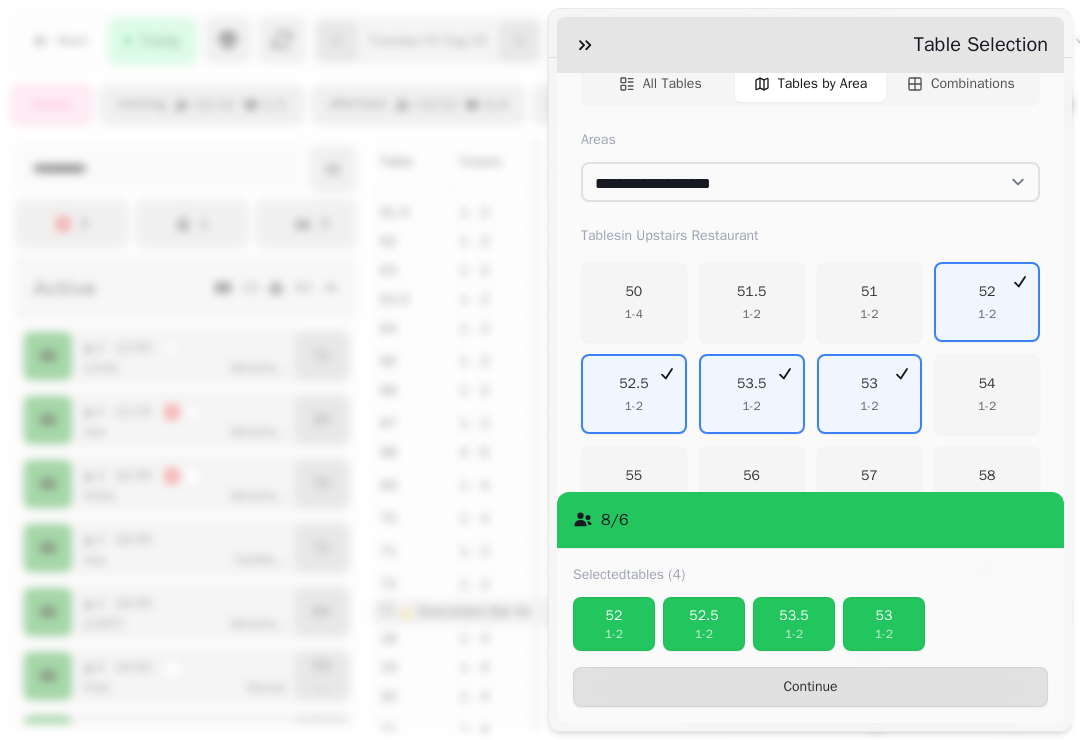click on "54 1  -  2" at bounding box center [987, 394] 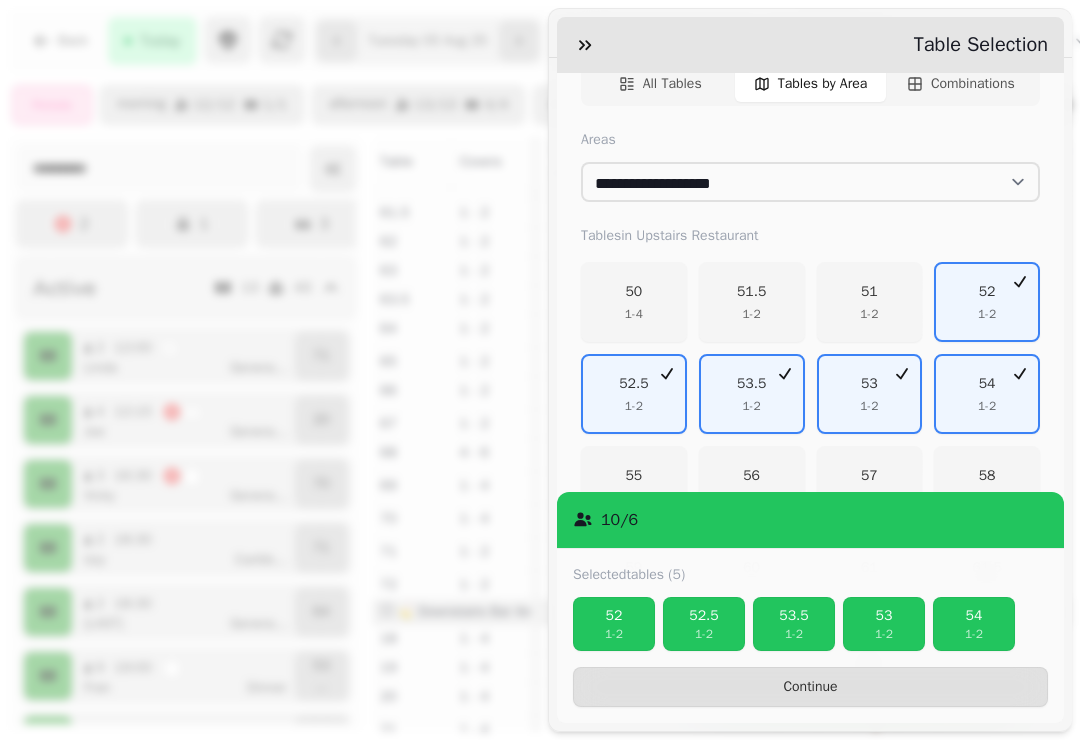 click on "Continue" at bounding box center (810, 687) 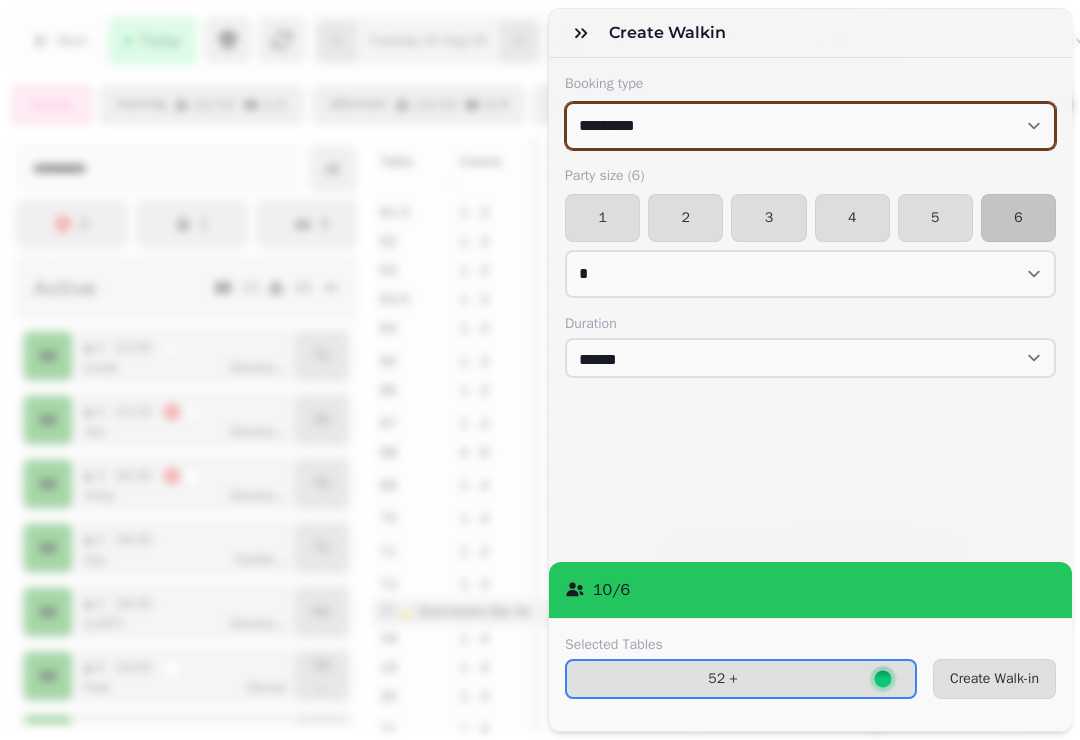 click on "**********" at bounding box center [810, 126] 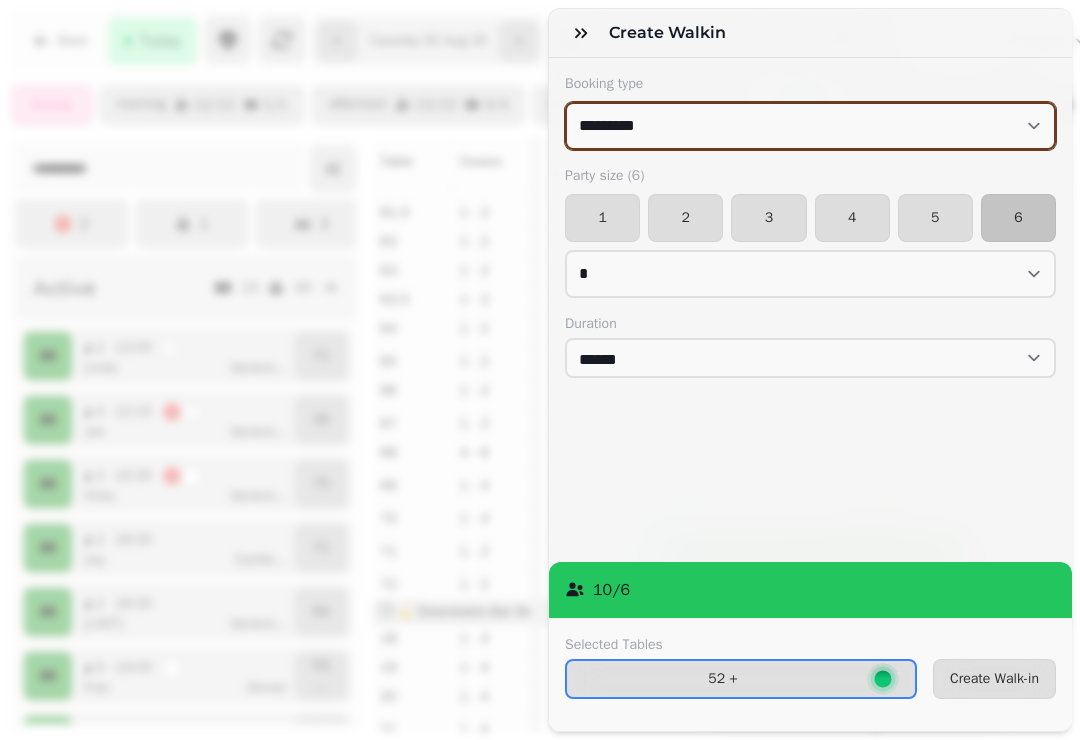 select on "**********" 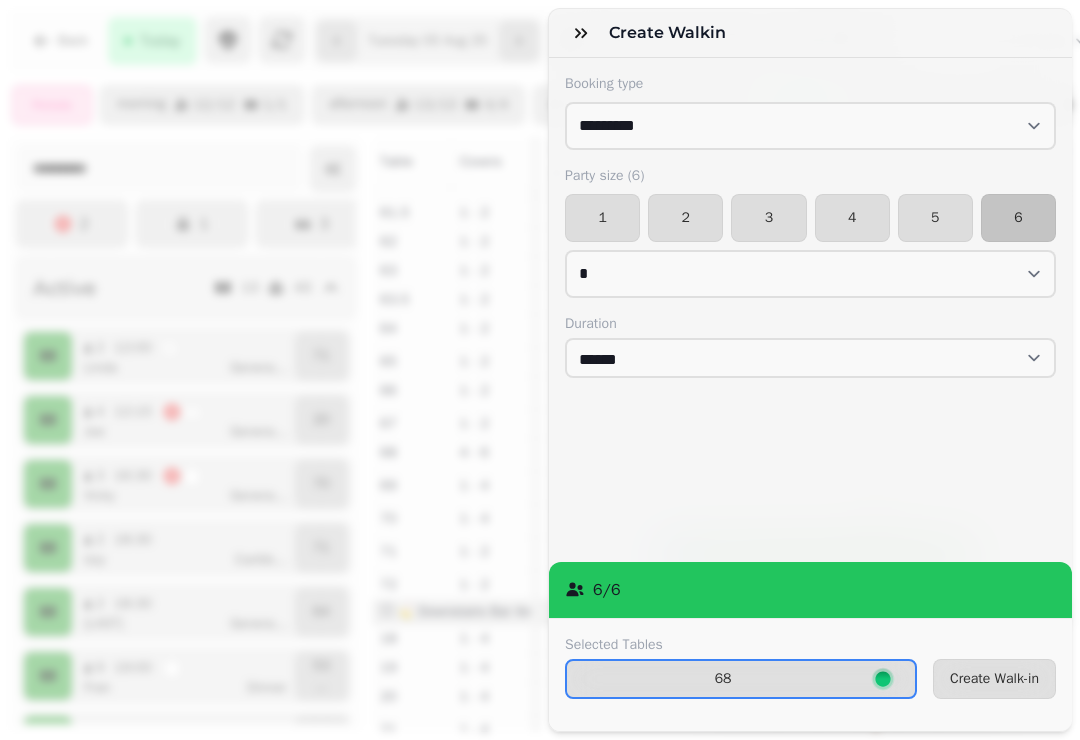 click on "Create Walk-in" at bounding box center (994, 679) 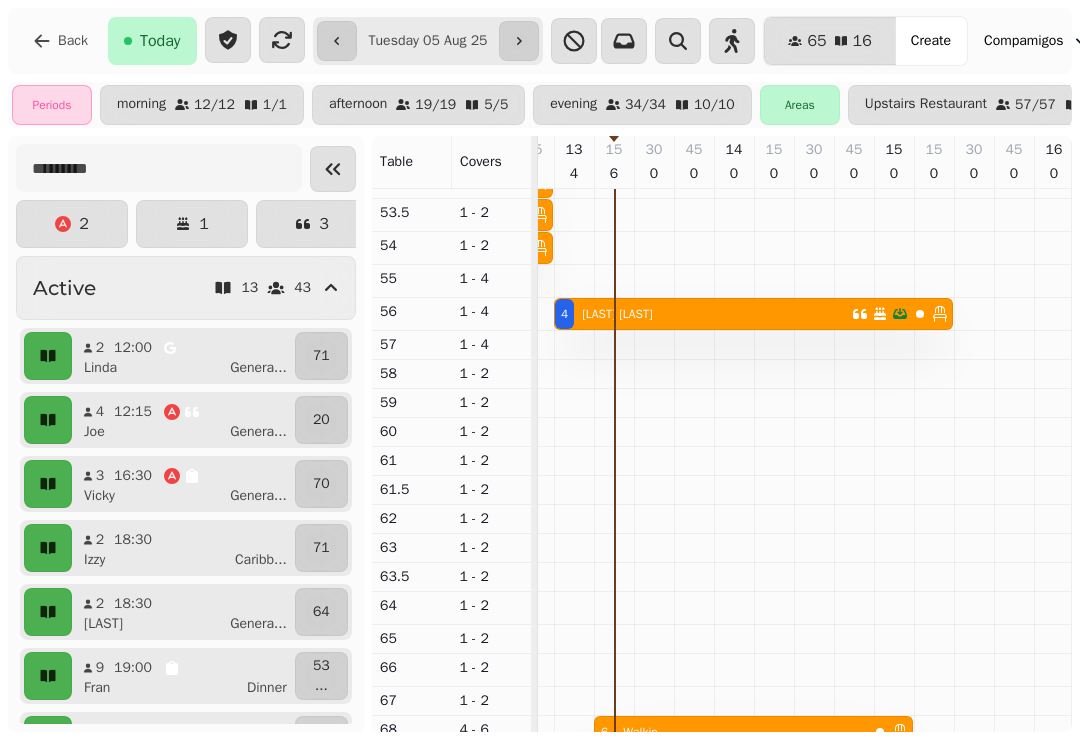 click 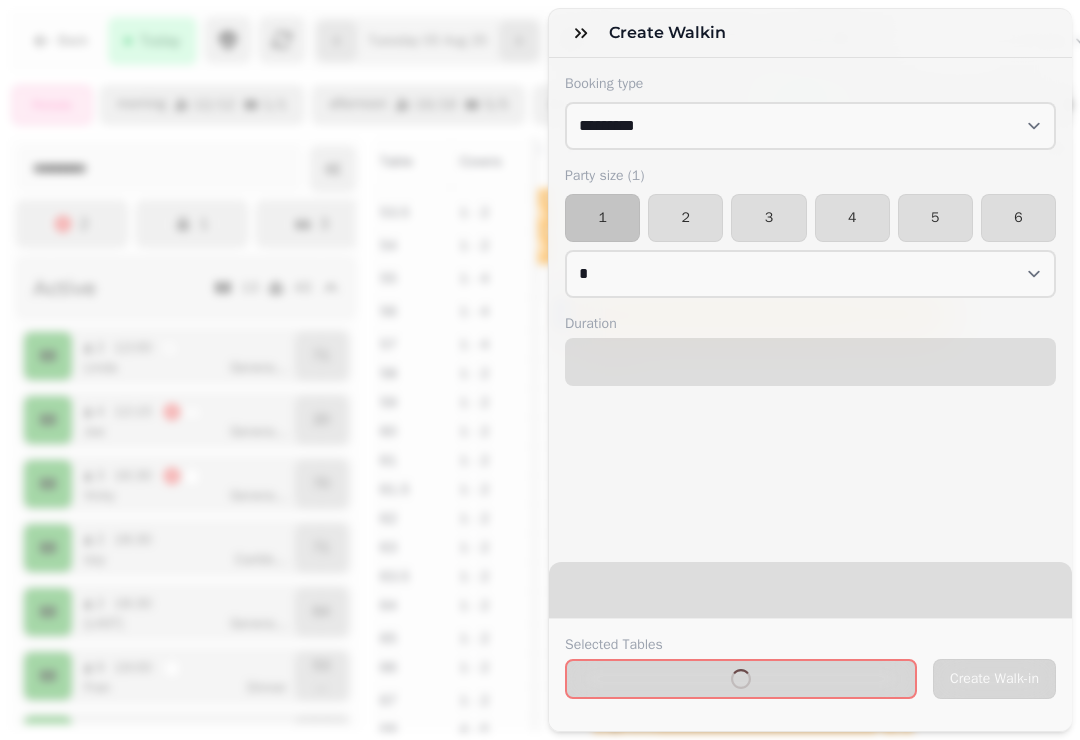 select on "****" 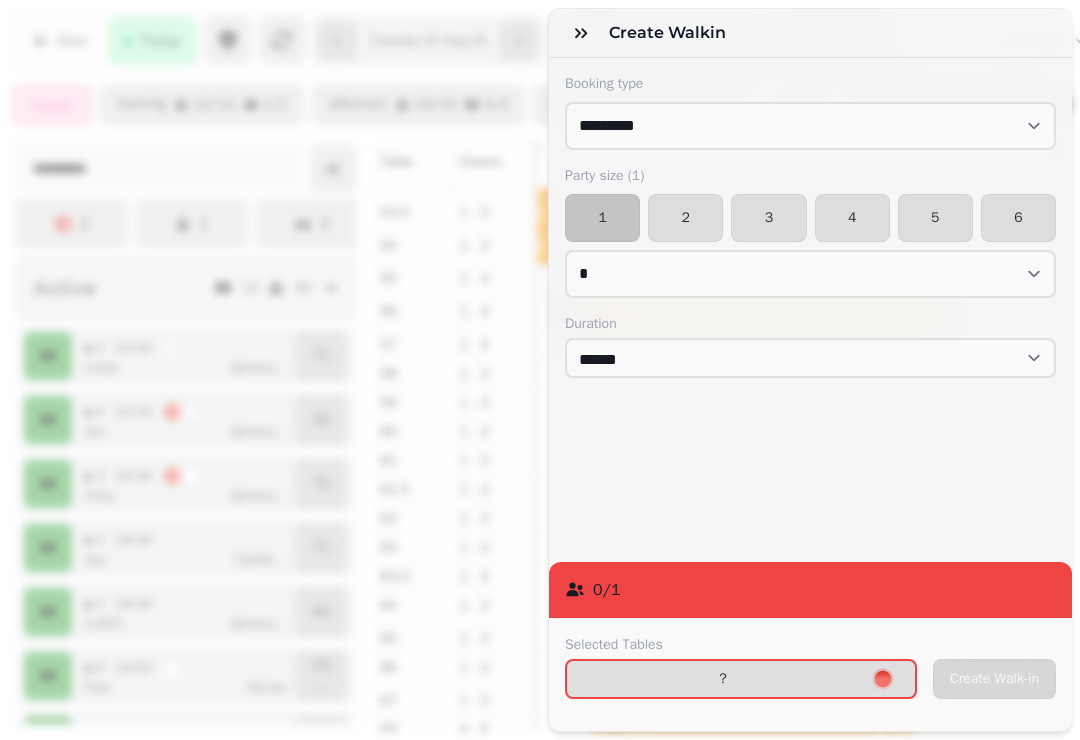 click on "?" at bounding box center [741, 679] 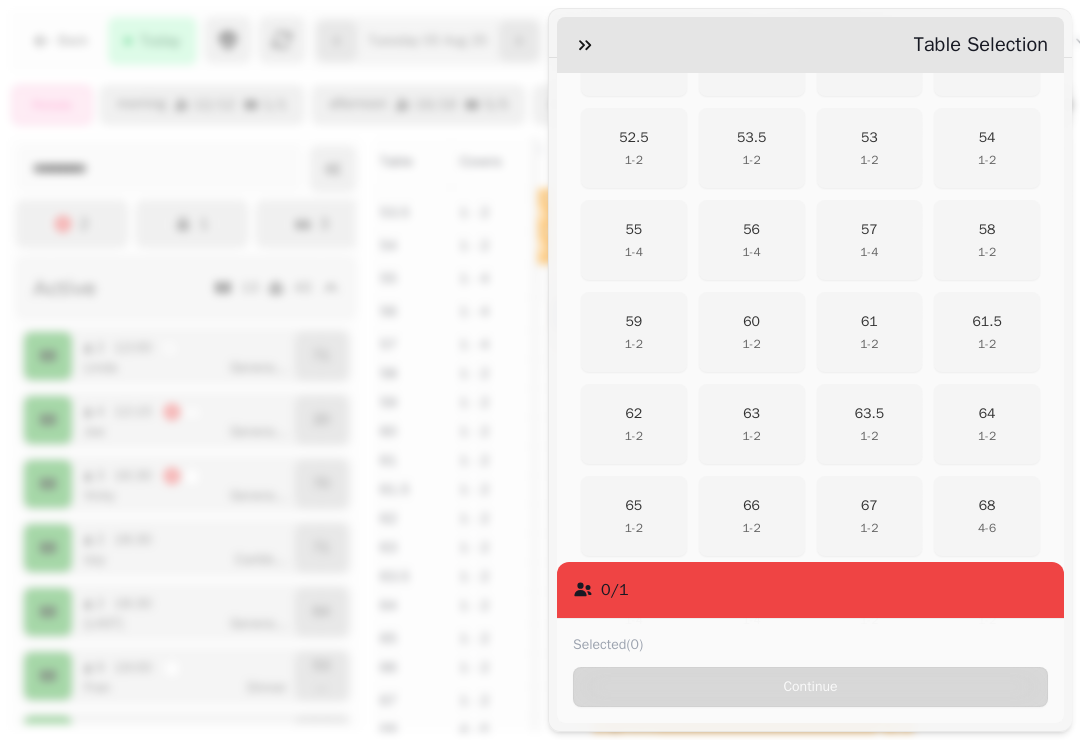 click on "60" at bounding box center (752, 322) 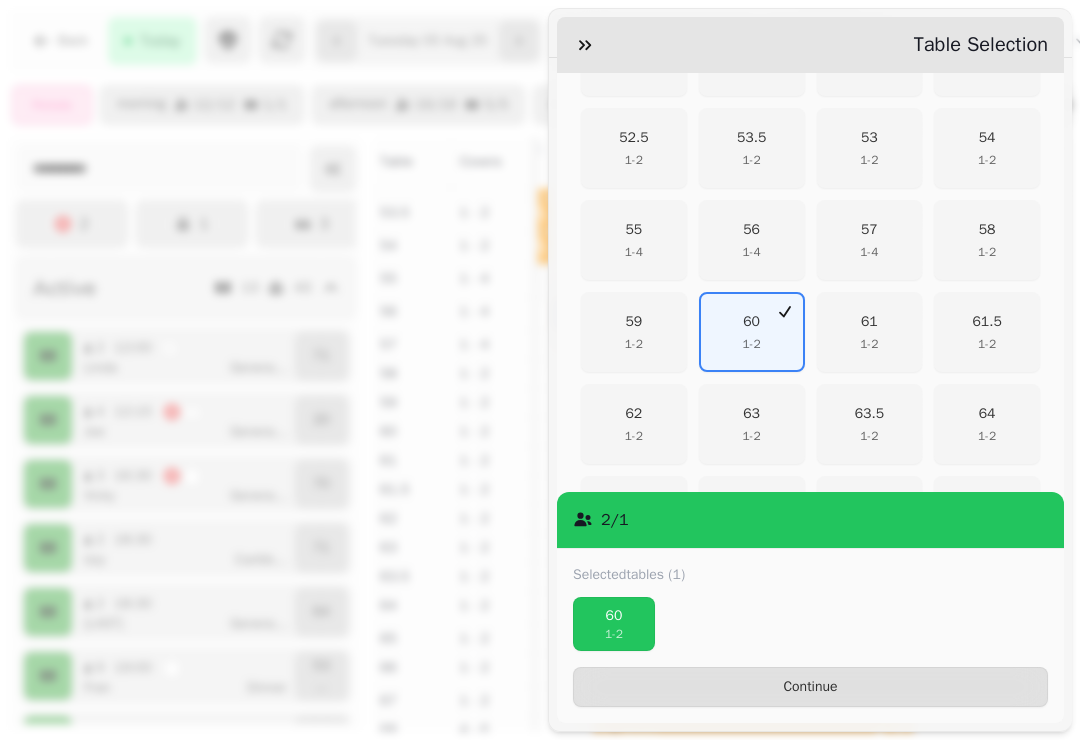 click on "60" at bounding box center (752, 322) 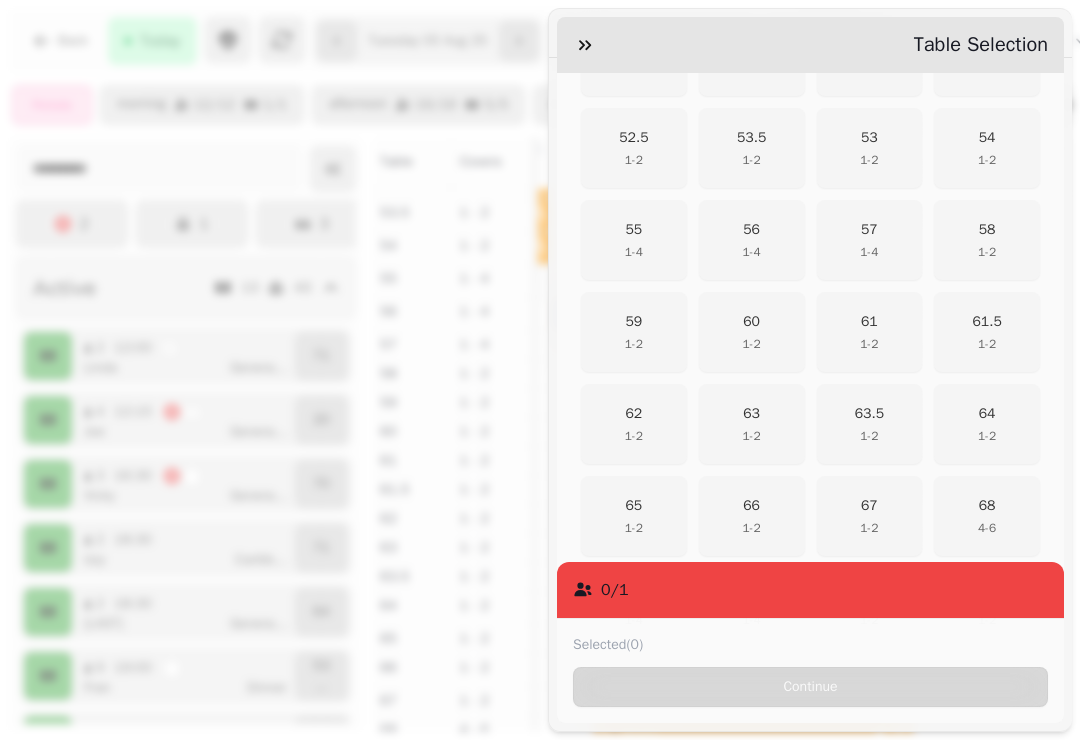 click on "61" at bounding box center [869, 322] 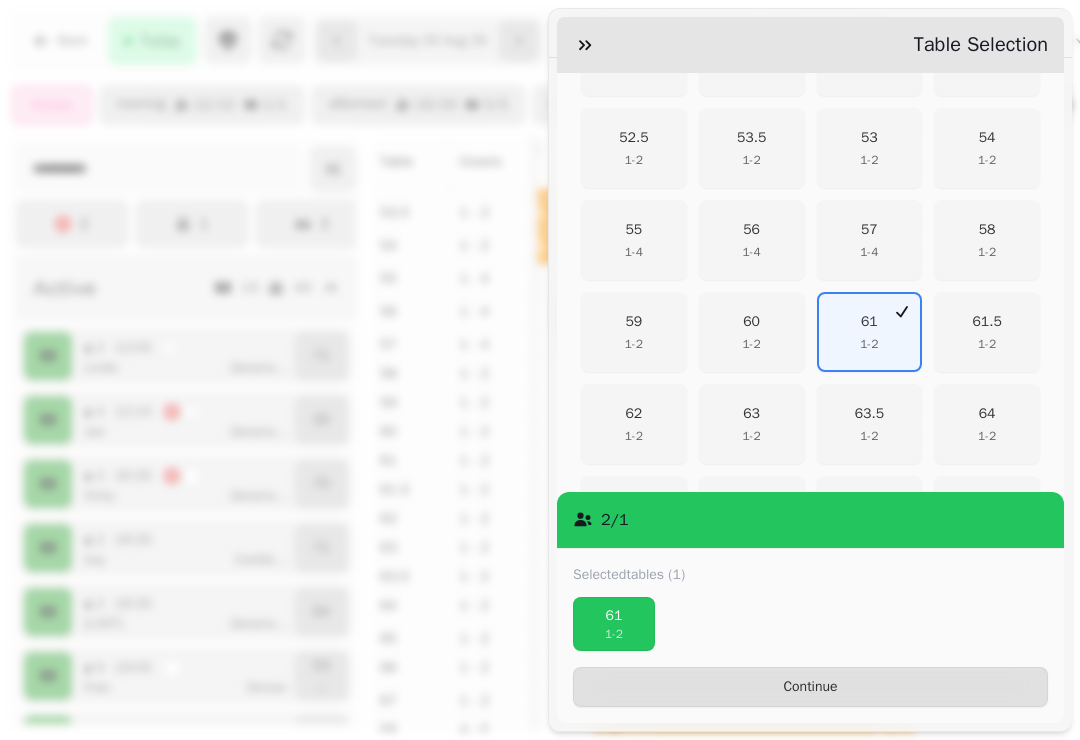 click on "61.5" at bounding box center [986, 322] 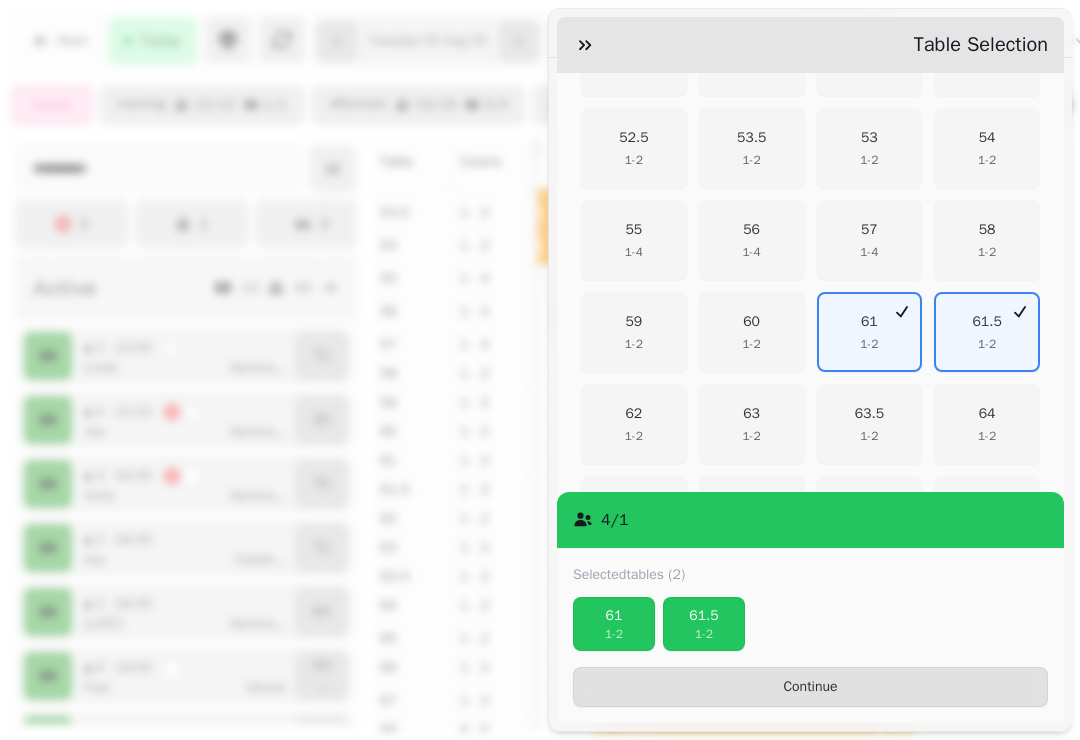 click on "Continue" at bounding box center [810, 687] 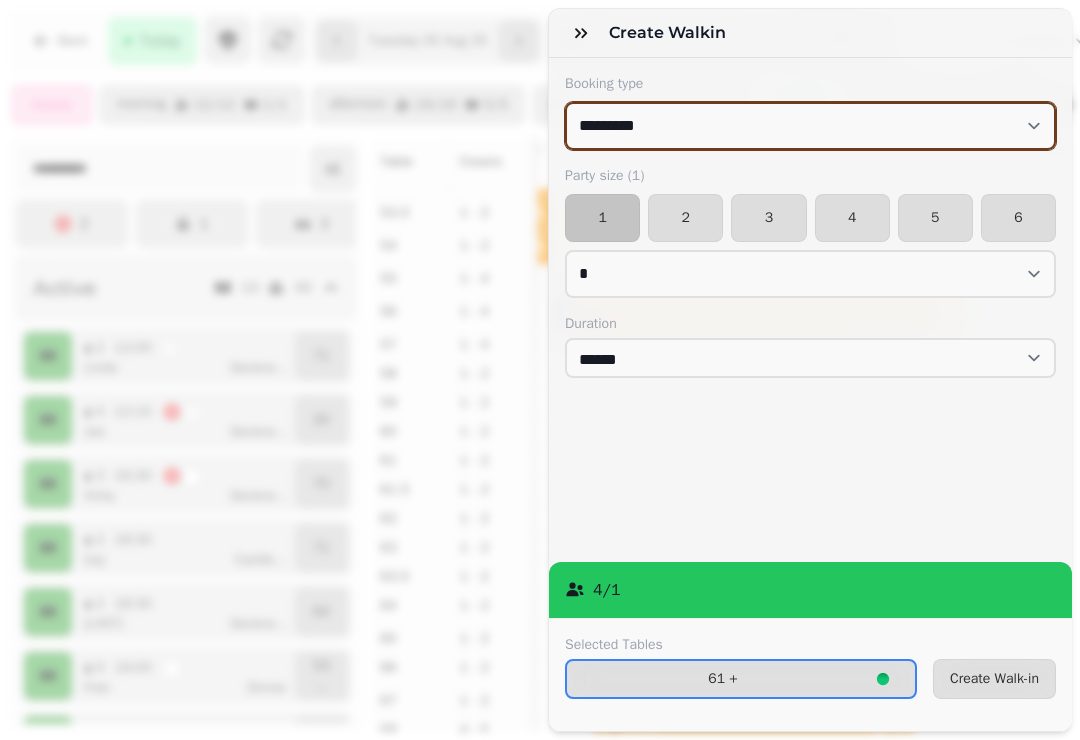 click on "**********" at bounding box center [810, 126] 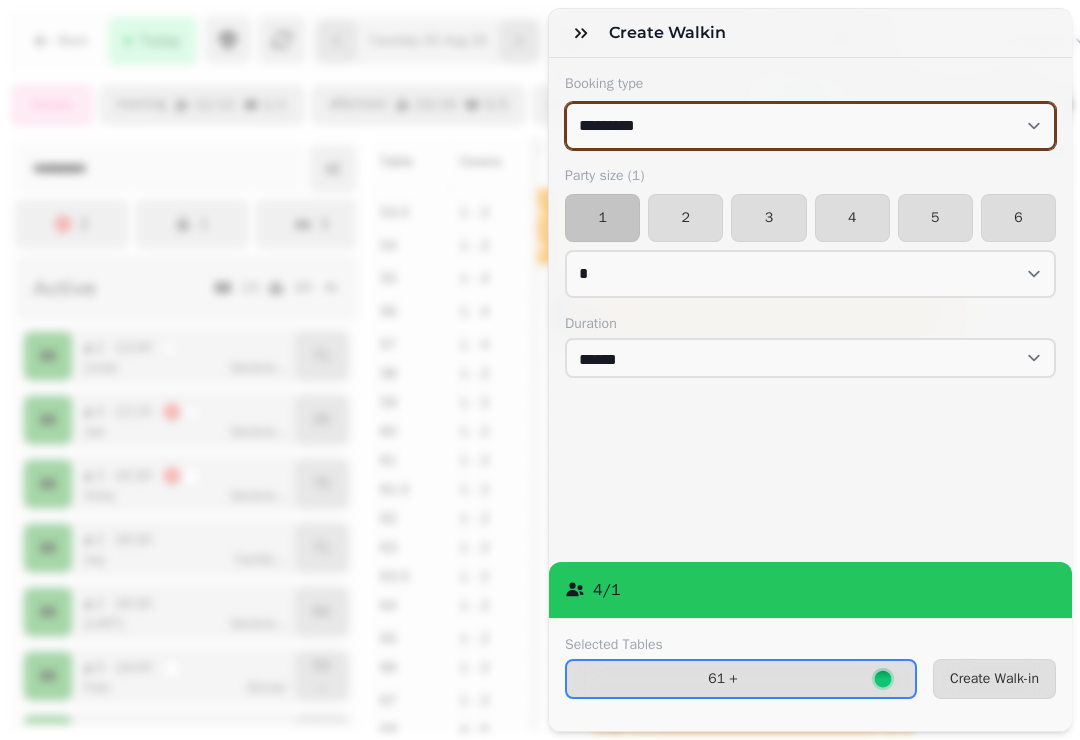 select on "**********" 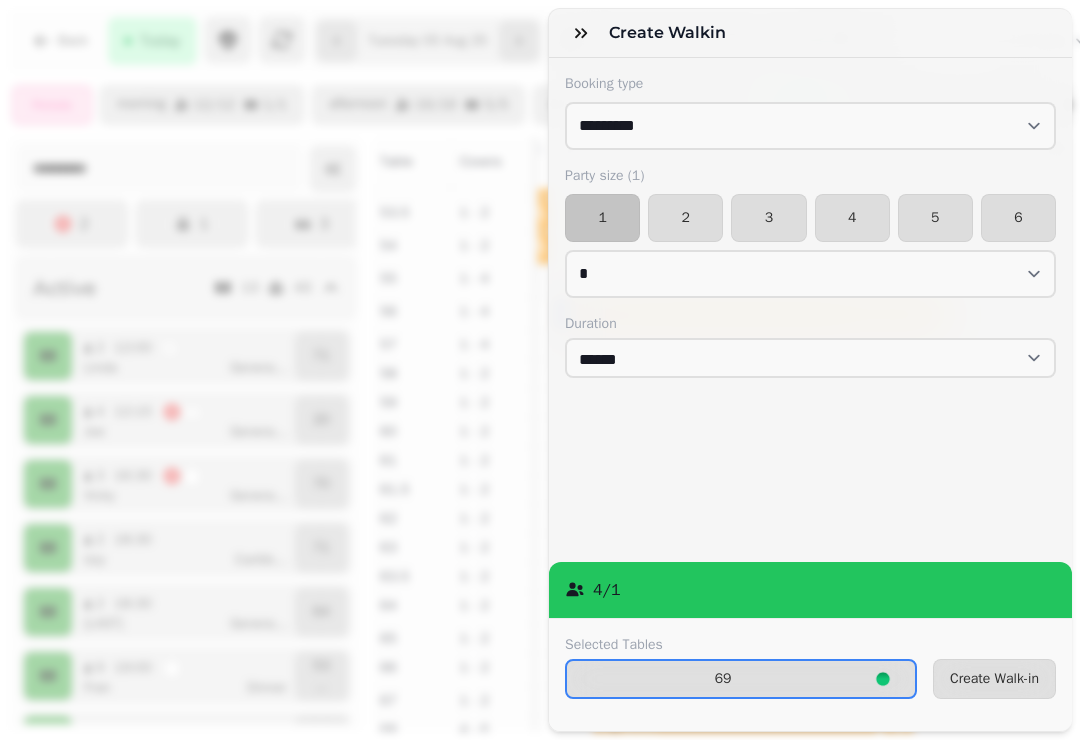 click on "69" at bounding box center [741, 679] 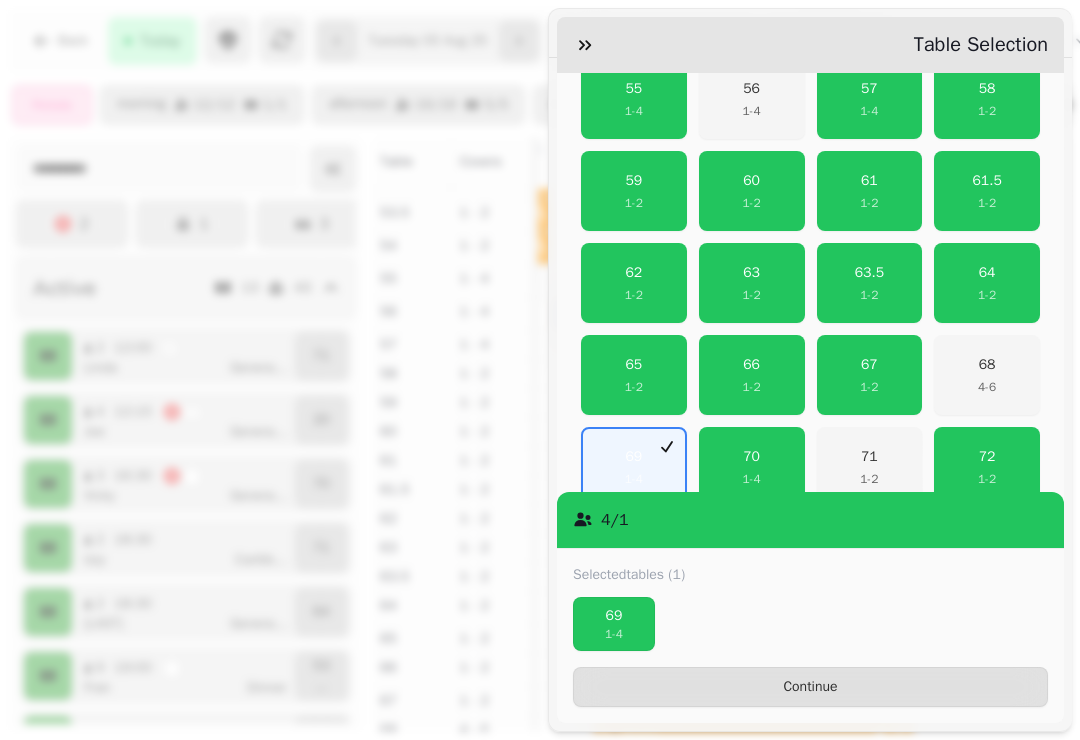 scroll, scrollTop: 703, scrollLeft: 0, axis: vertical 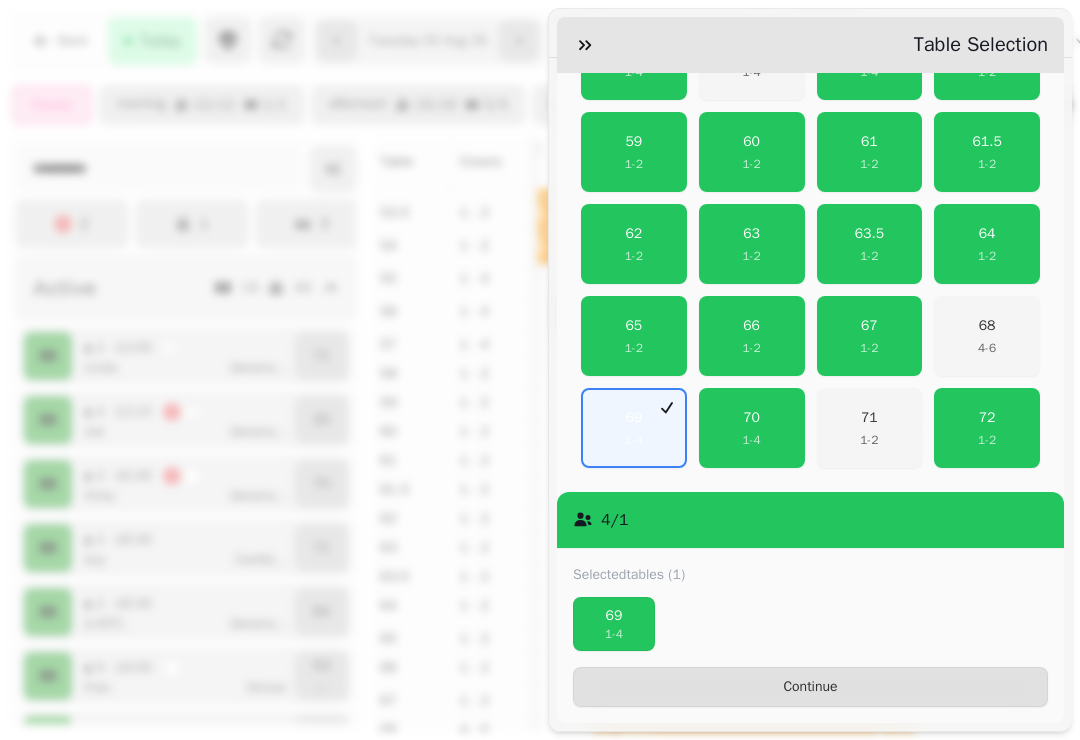 click 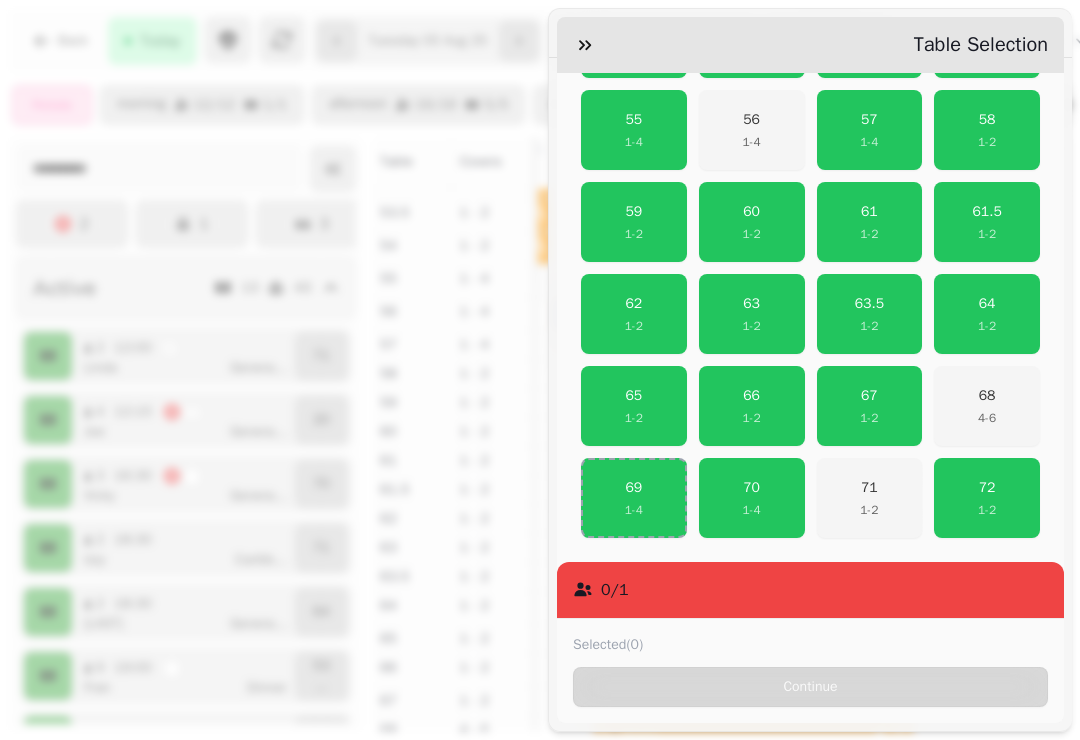 scroll, scrollTop: 633, scrollLeft: 0, axis: vertical 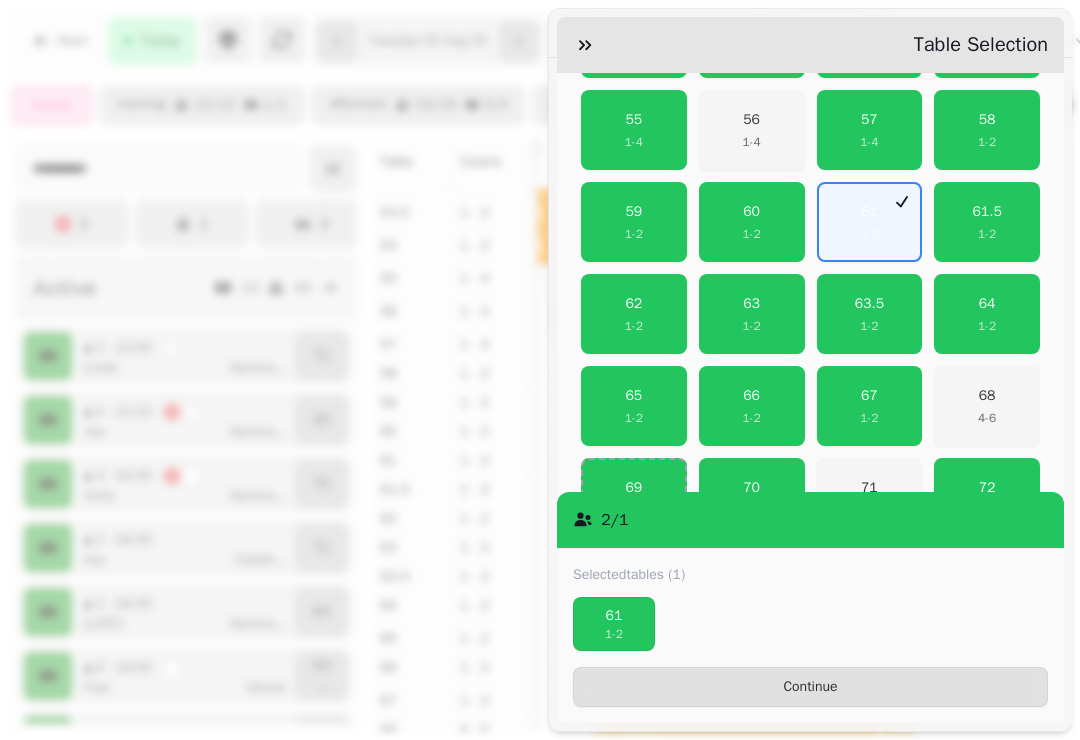click on "61.5" at bounding box center (986, 212) 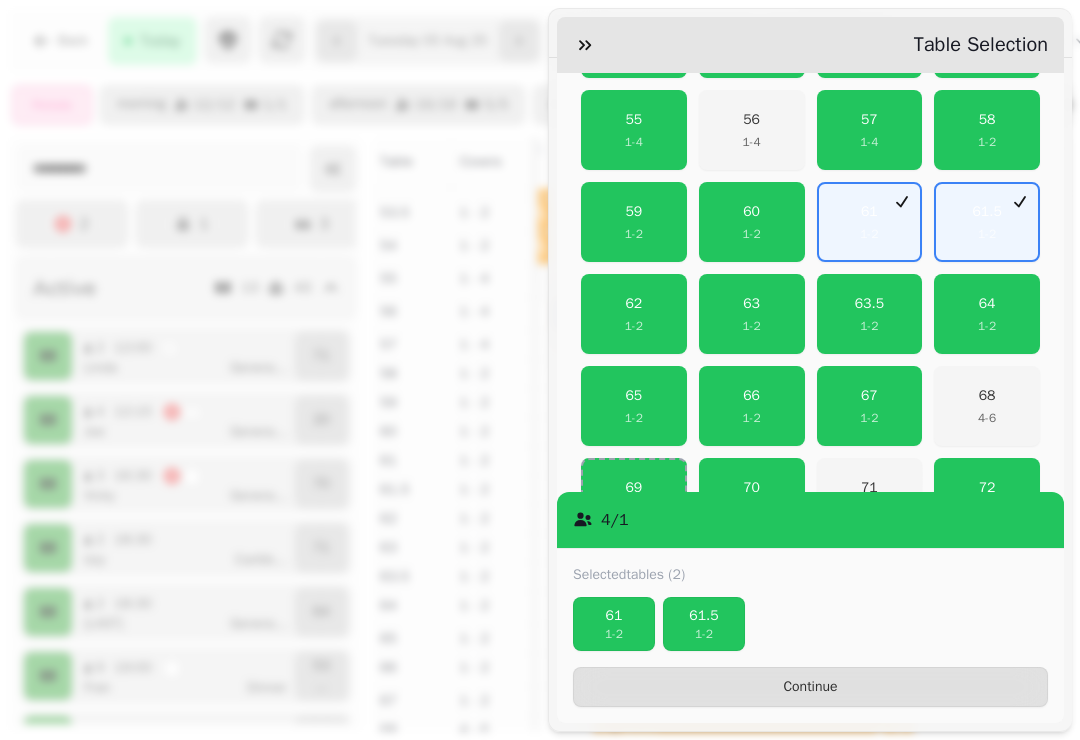 click on "Continue" at bounding box center [810, 687] 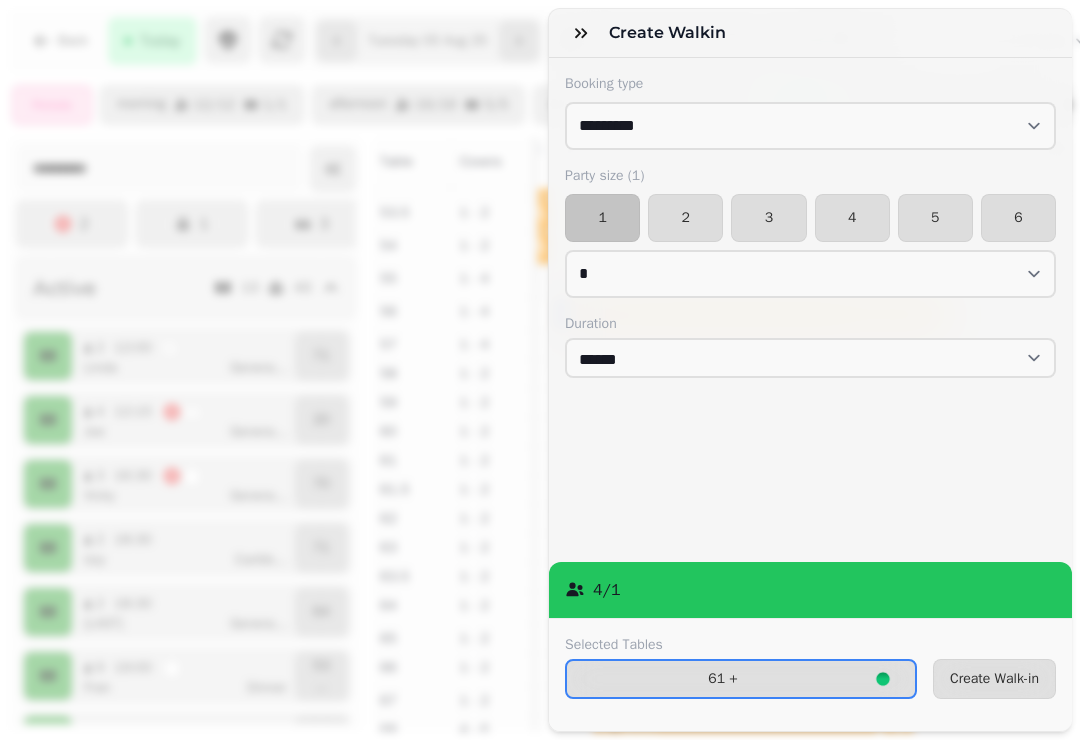 click on "4" at bounding box center [852, 218] 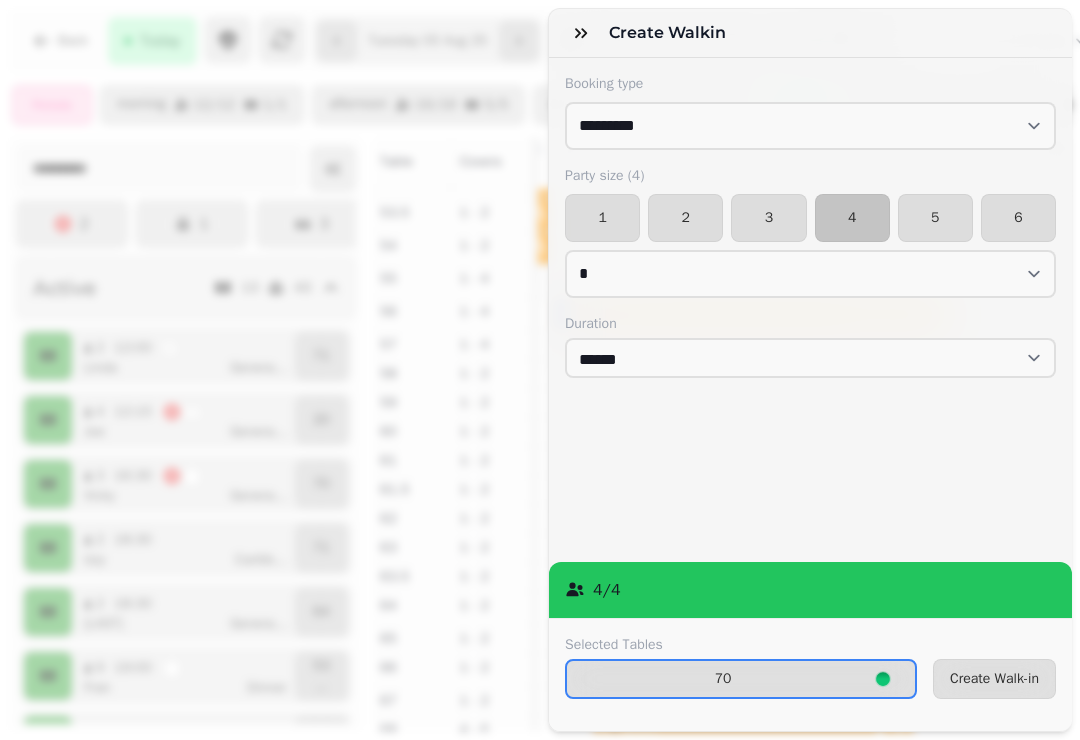 click on "70" at bounding box center (741, 679) 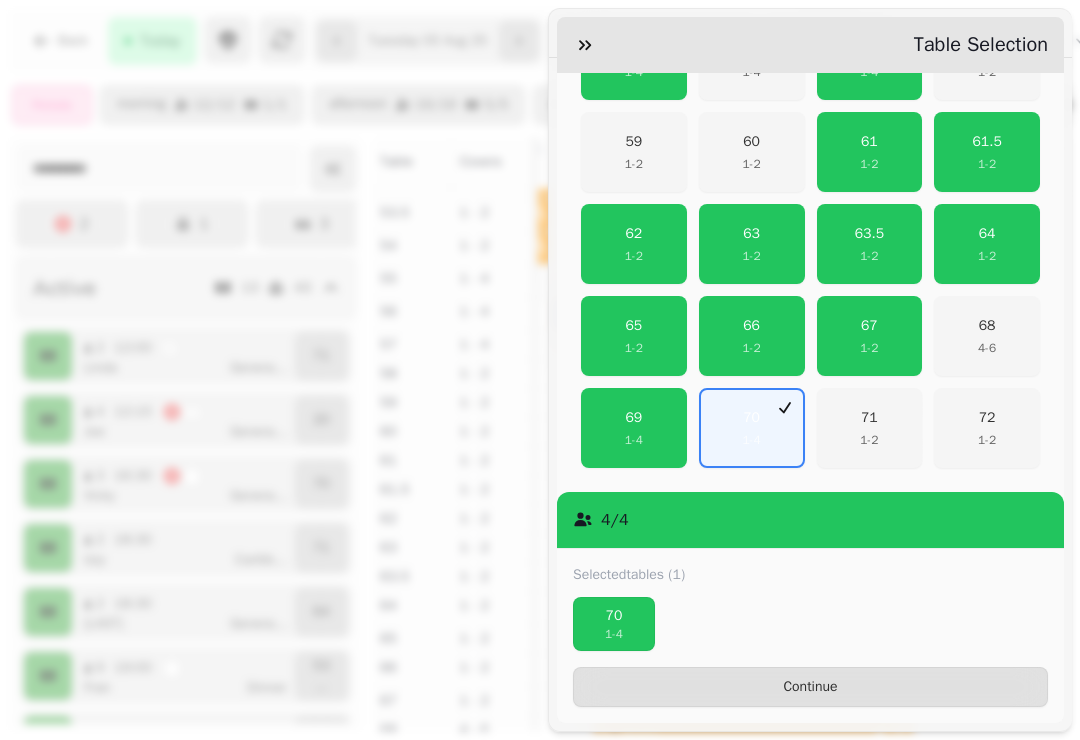 click 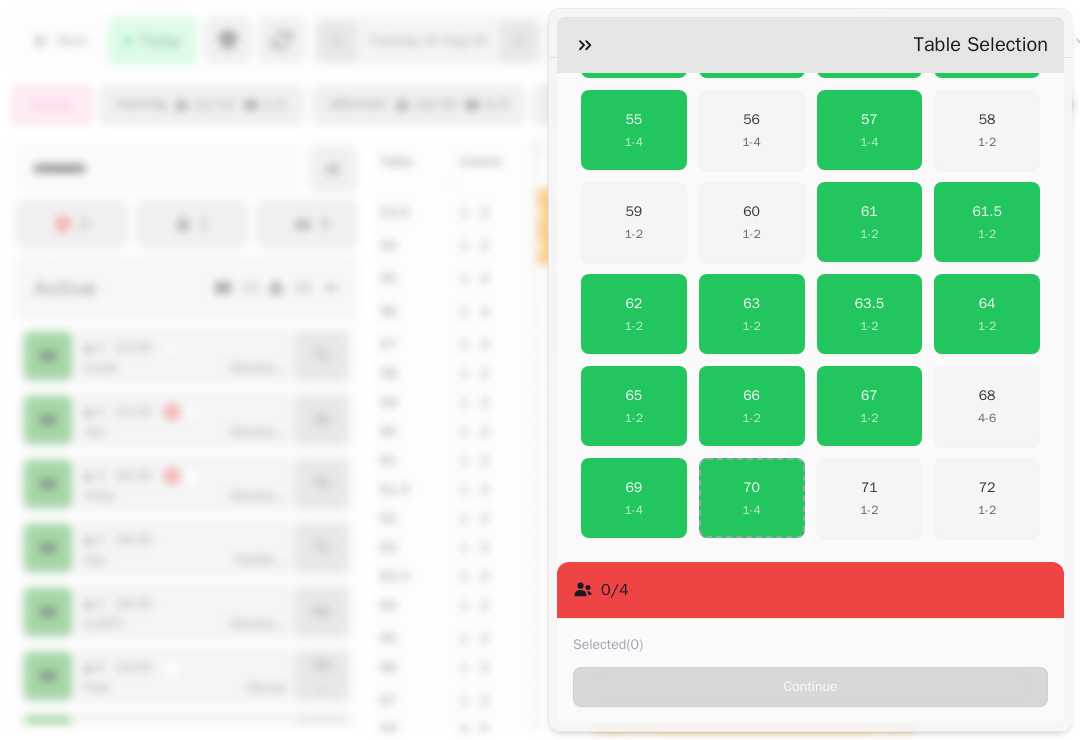 scroll, scrollTop: 633, scrollLeft: 0, axis: vertical 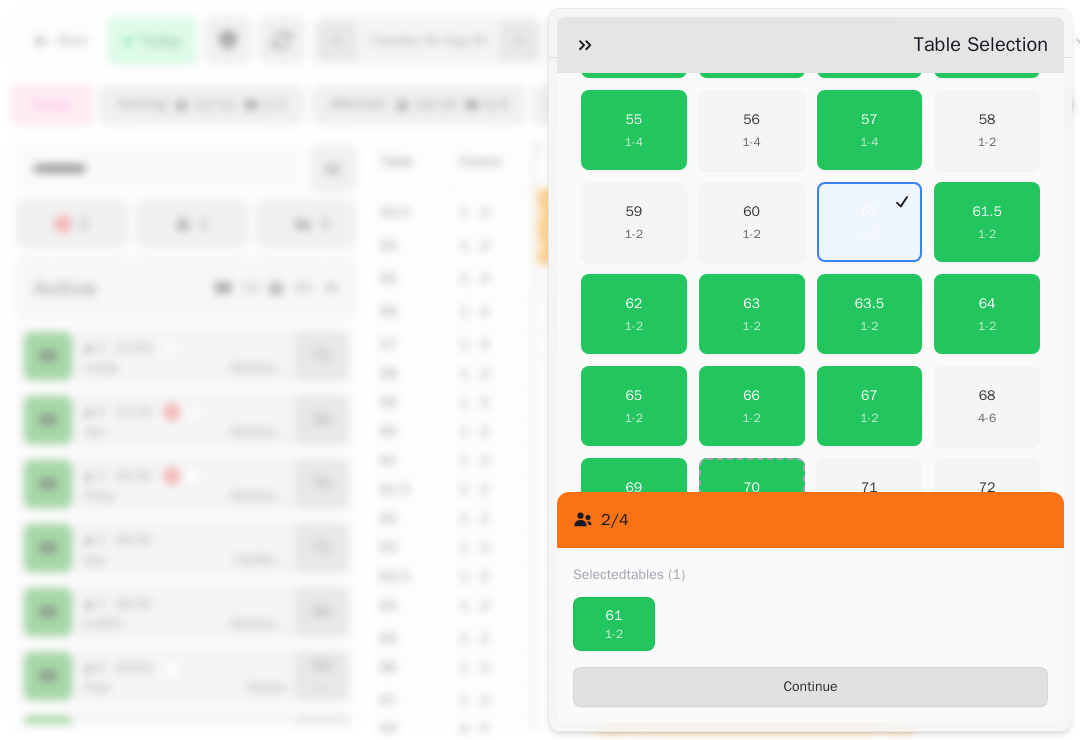 click on "61.5 1  -  2" at bounding box center (987, 222) 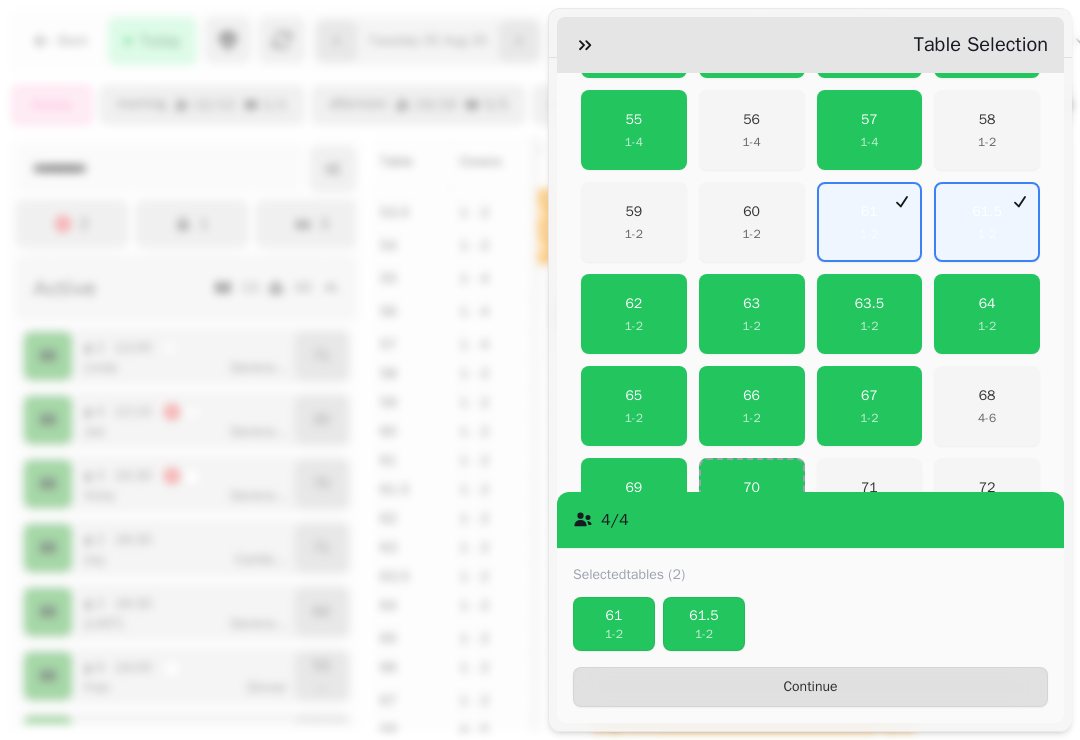 click on "Continue" at bounding box center [810, 687] 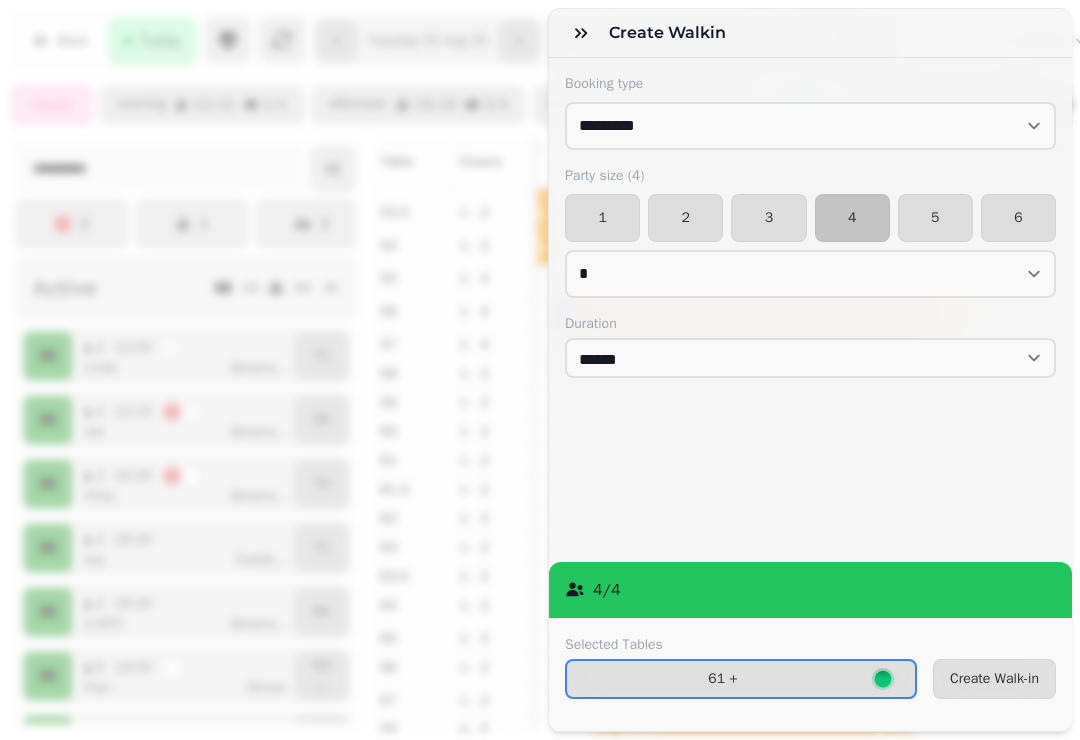 click on "Create Walk-in" at bounding box center (994, 679) 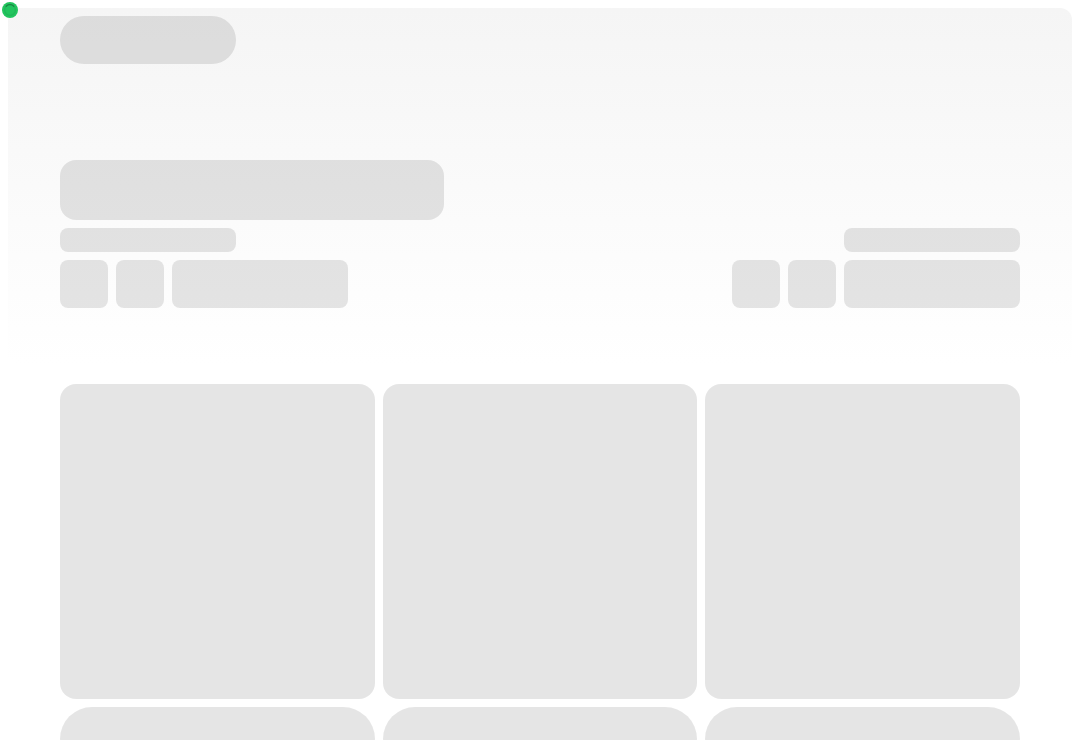 scroll, scrollTop: 0, scrollLeft: 0, axis: both 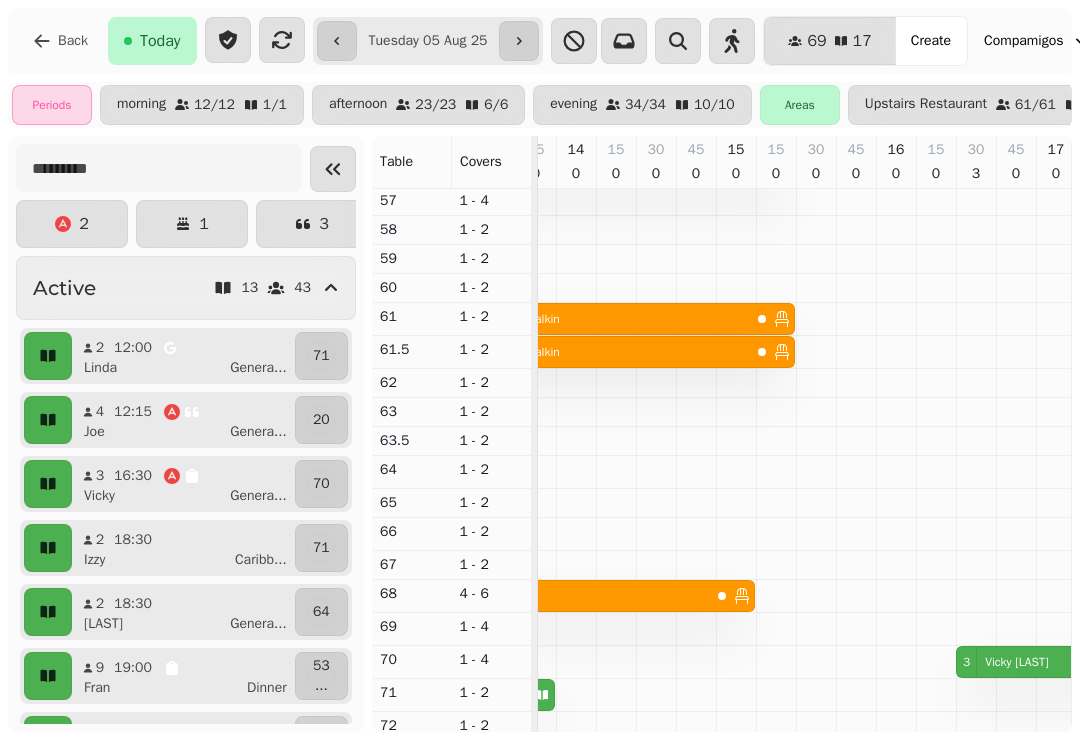 click at bounding box center [732, 41] 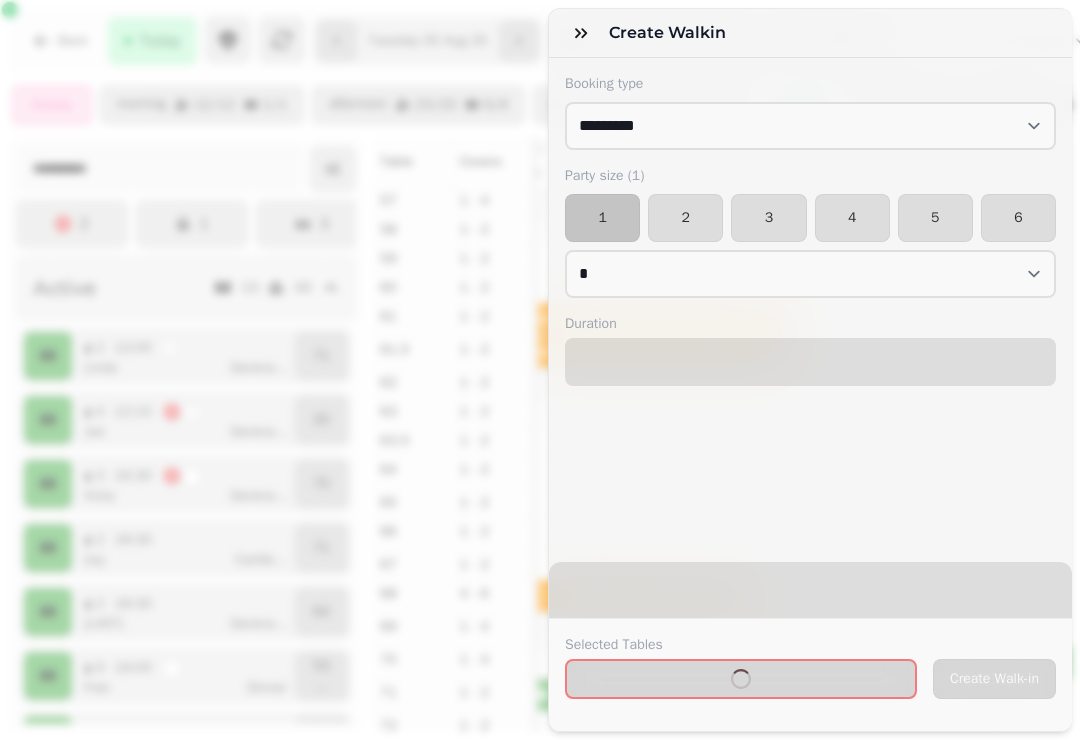 select on "****" 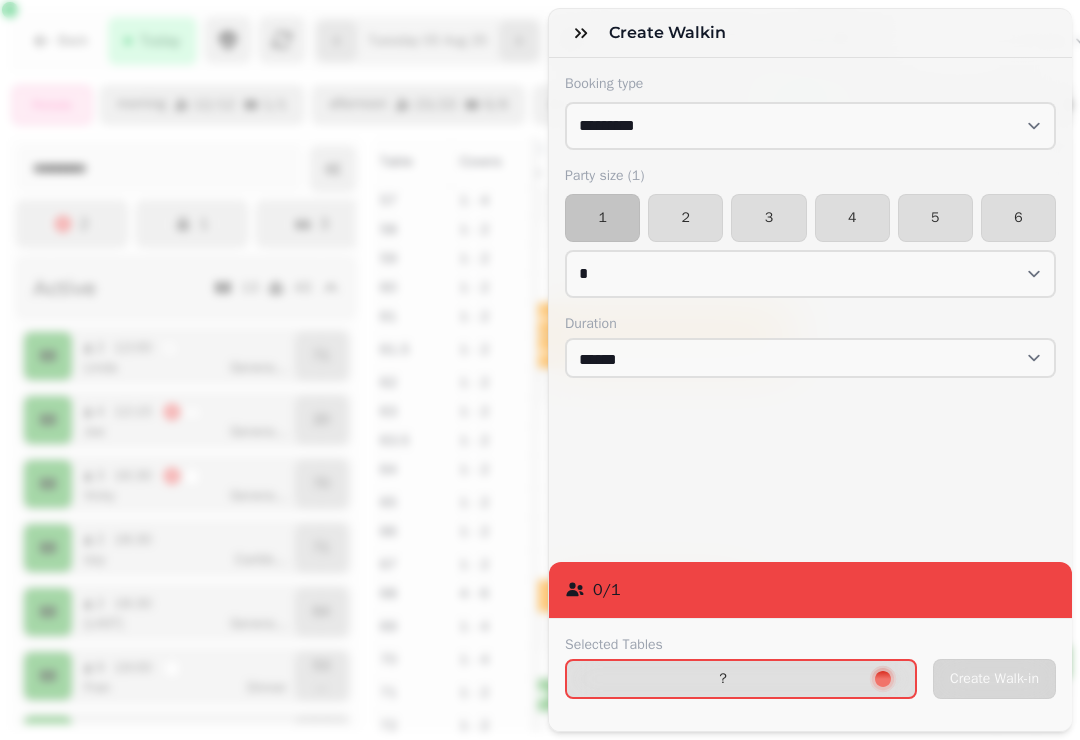 click on "2" at bounding box center [685, 218] 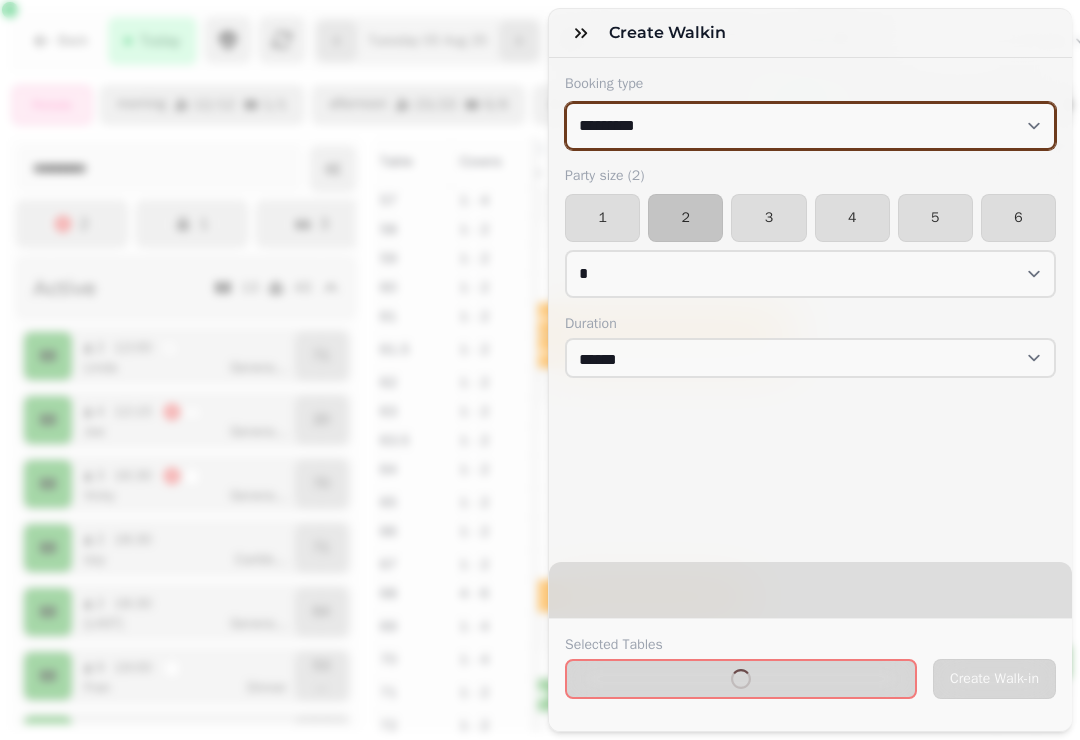 click on "**********" at bounding box center (810, 126) 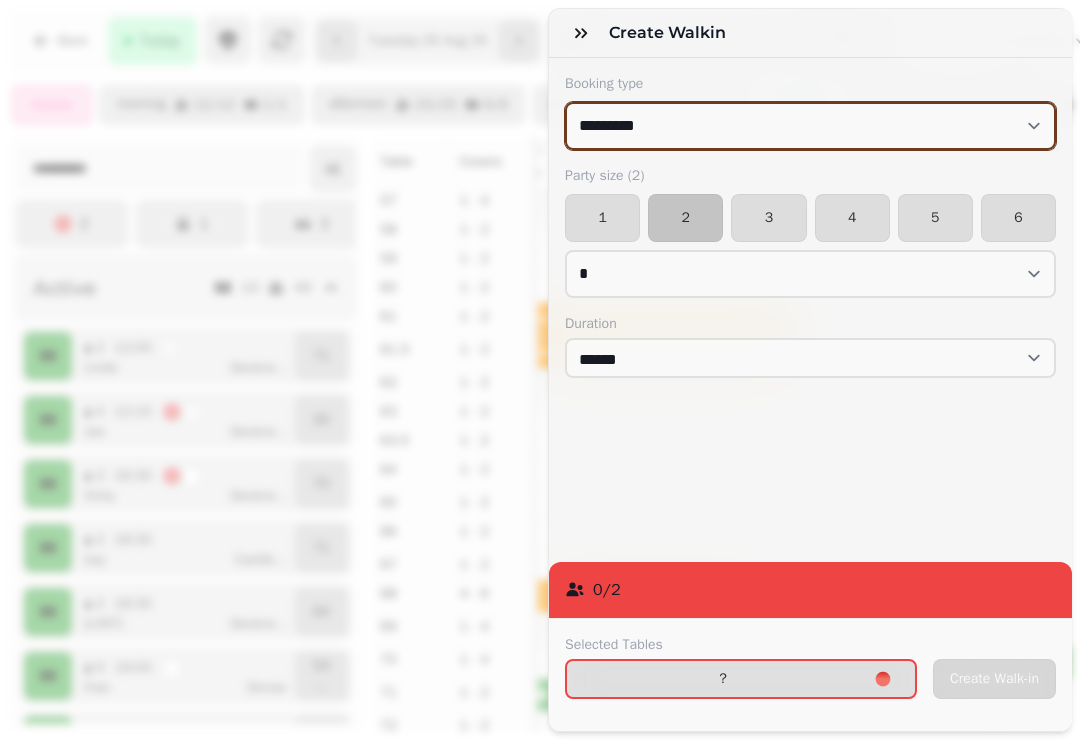 select on "**********" 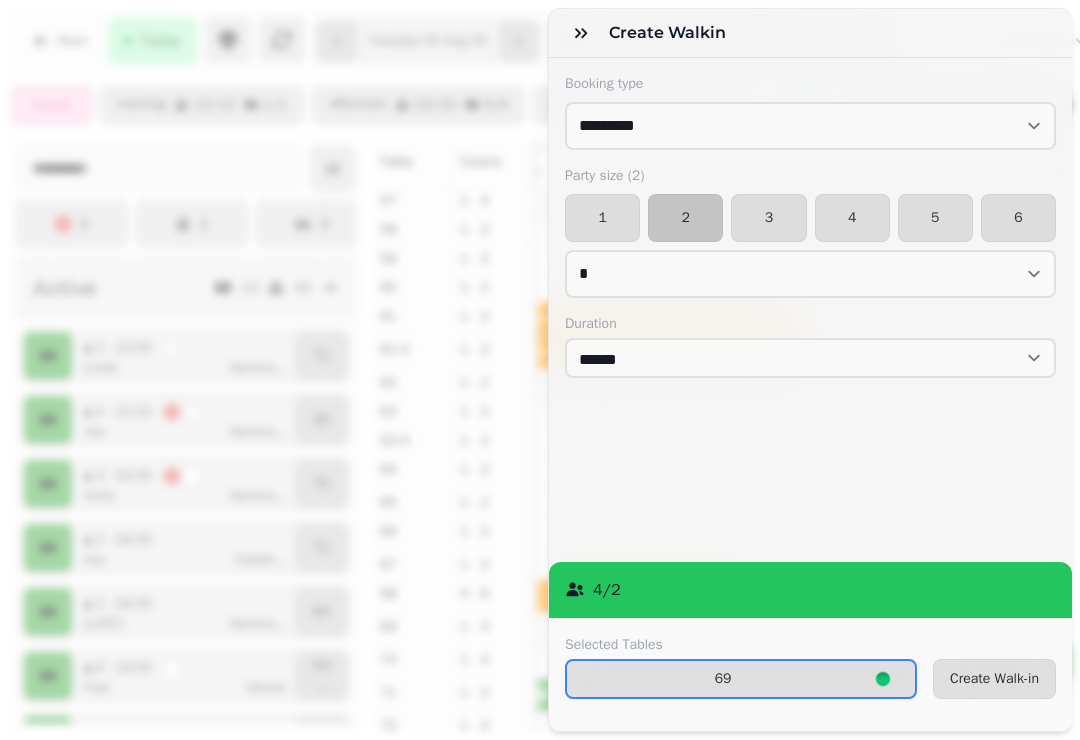 click on "69" at bounding box center [723, 679] 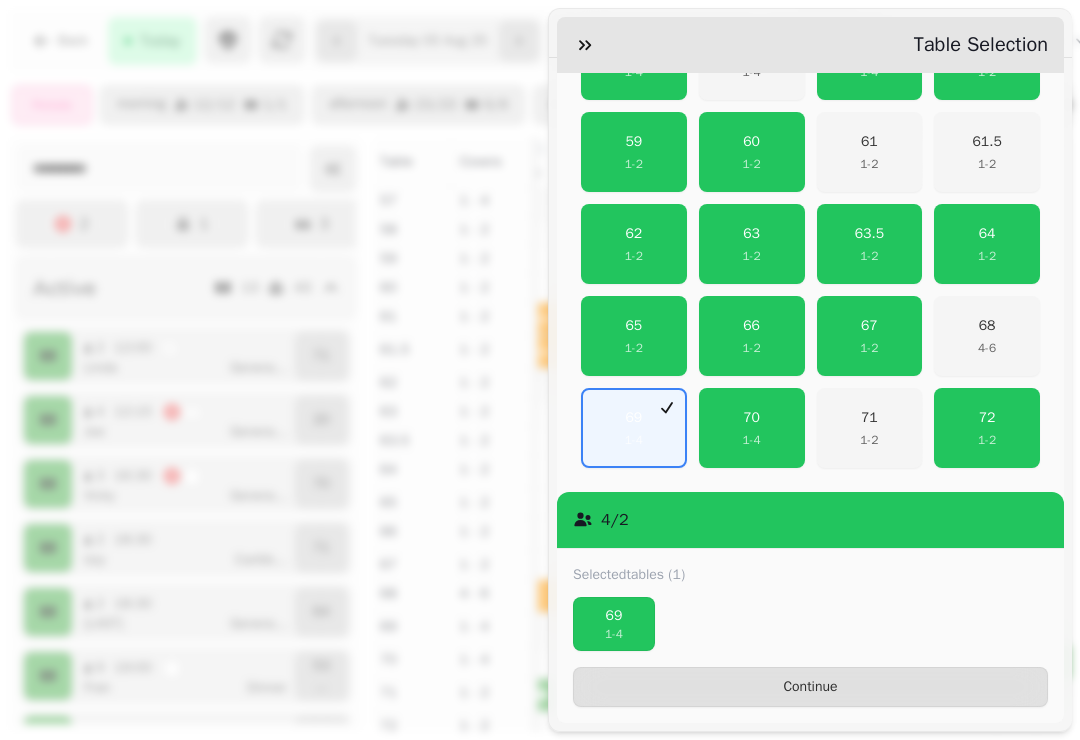 click on "1  -  4" at bounding box center (634, 440) 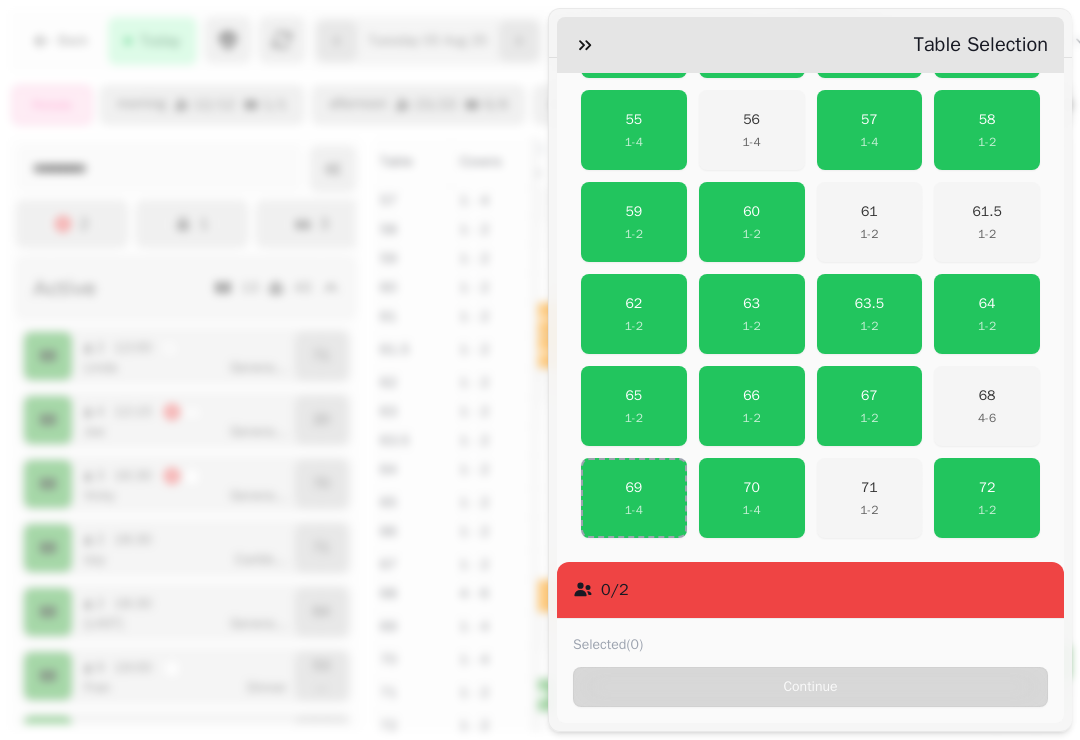 scroll, scrollTop: 633, scrollLeft: 0, axis: vertical 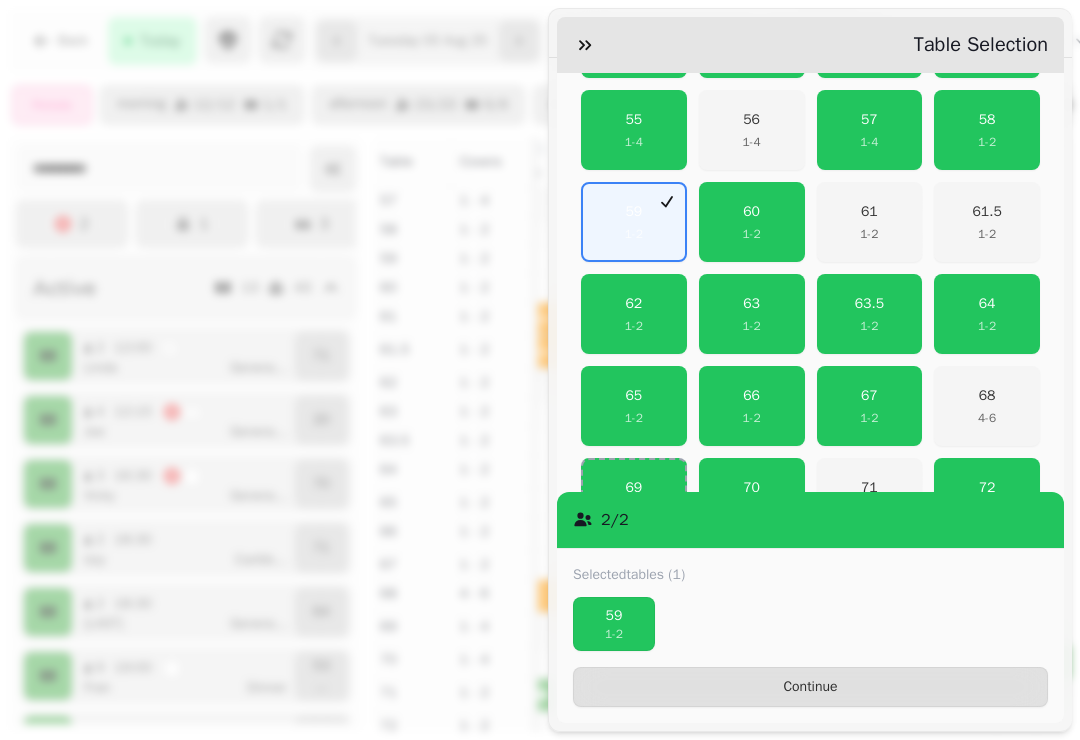 click on "Continue" at bounding box center [810, 687] 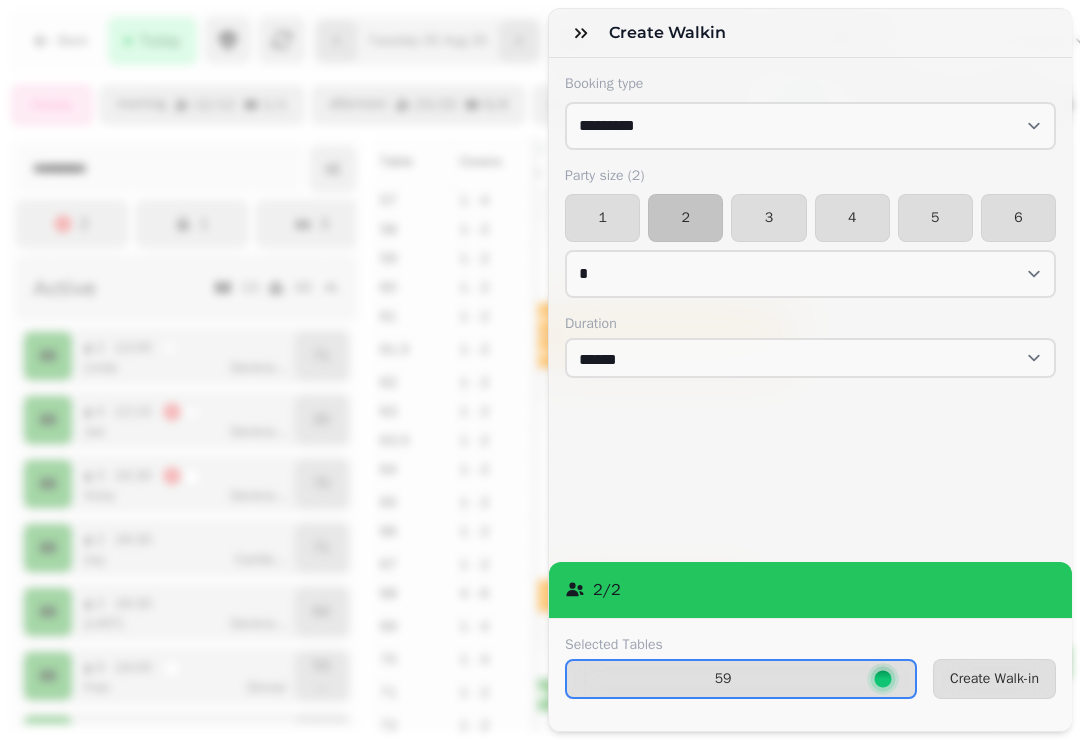 click on "Create Walk-in" at bounding box center (994, 679) 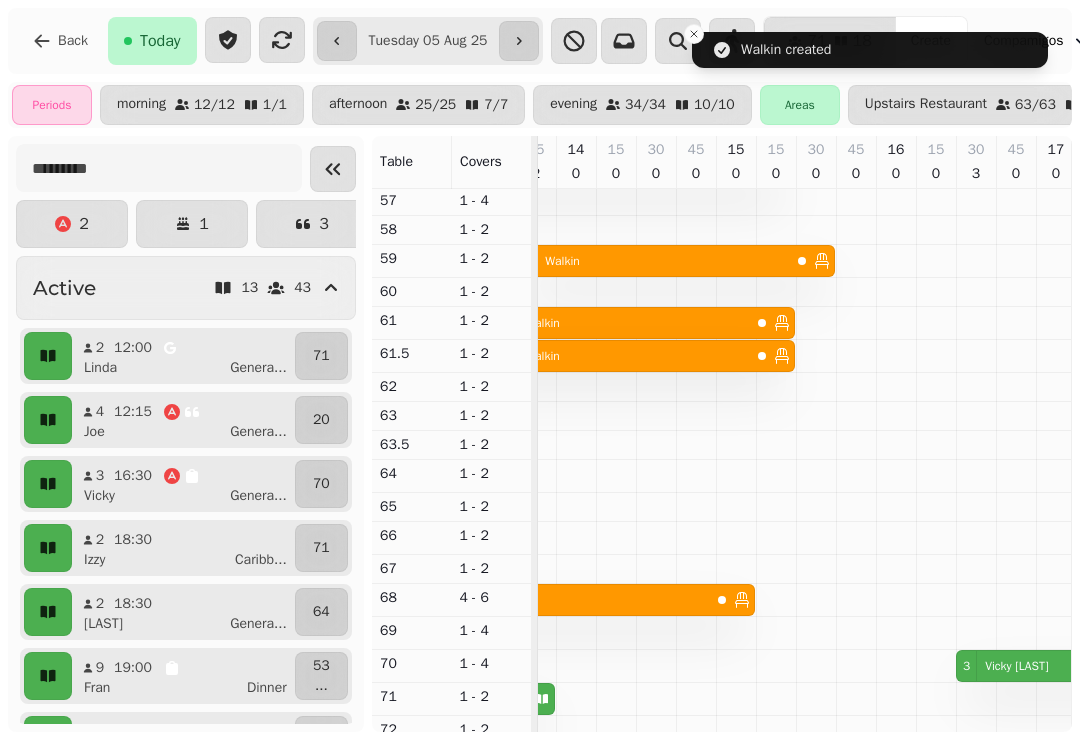 click at bounding box center (694, 34) 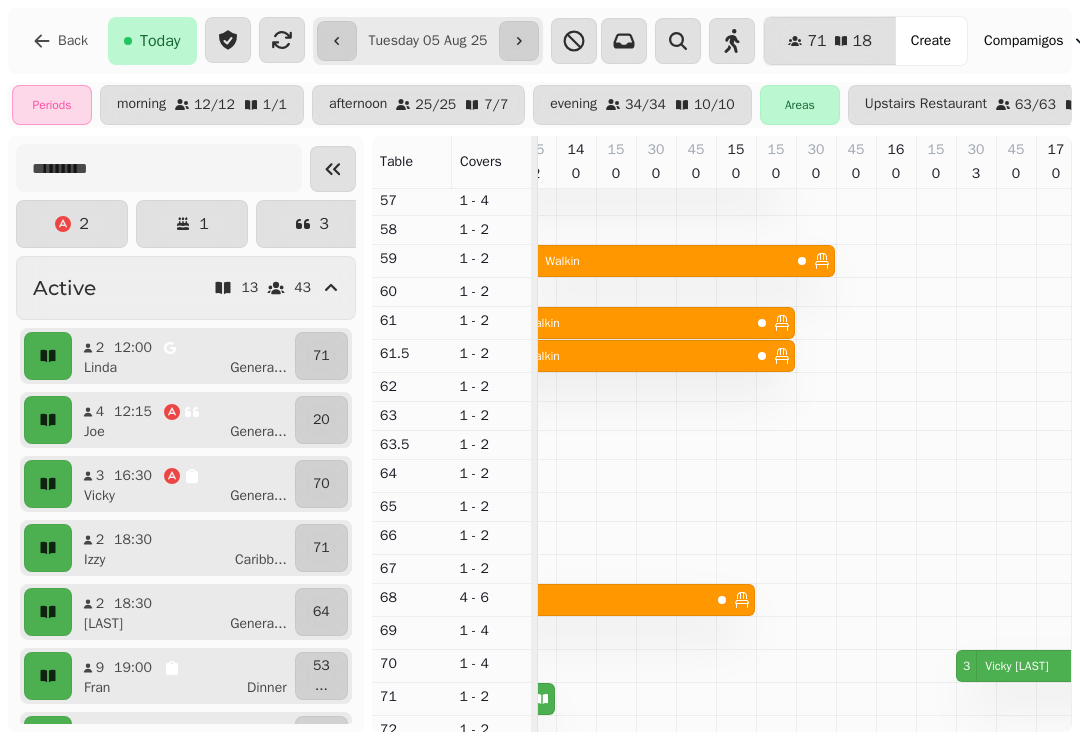 click 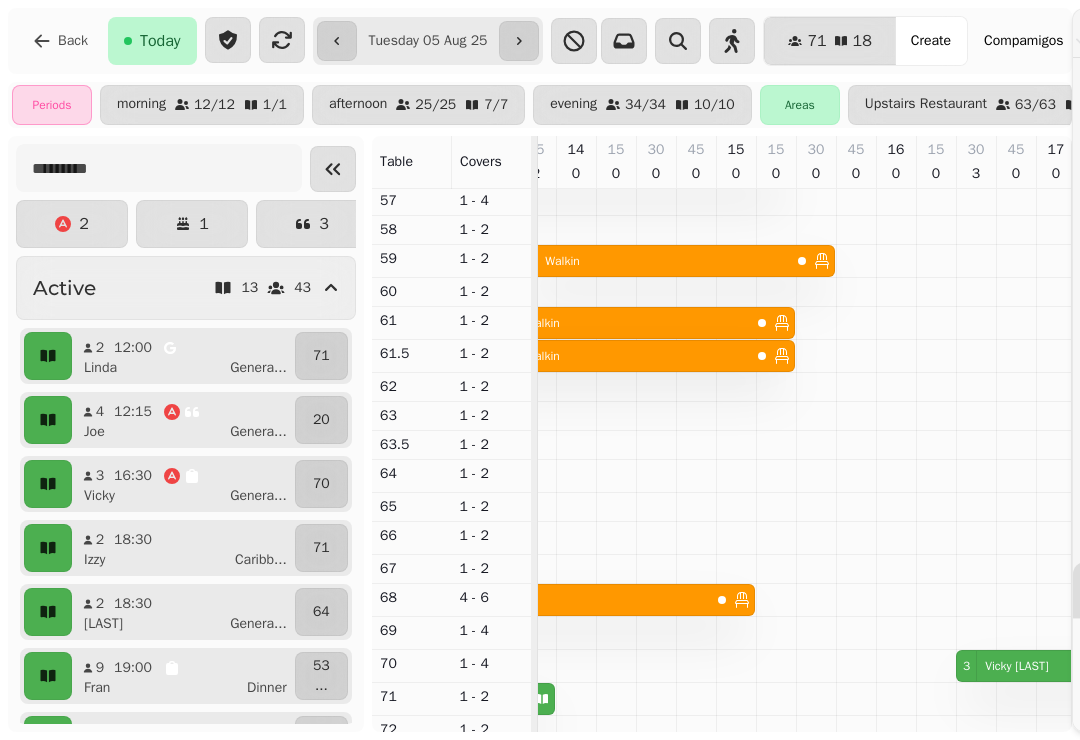 select on "****" 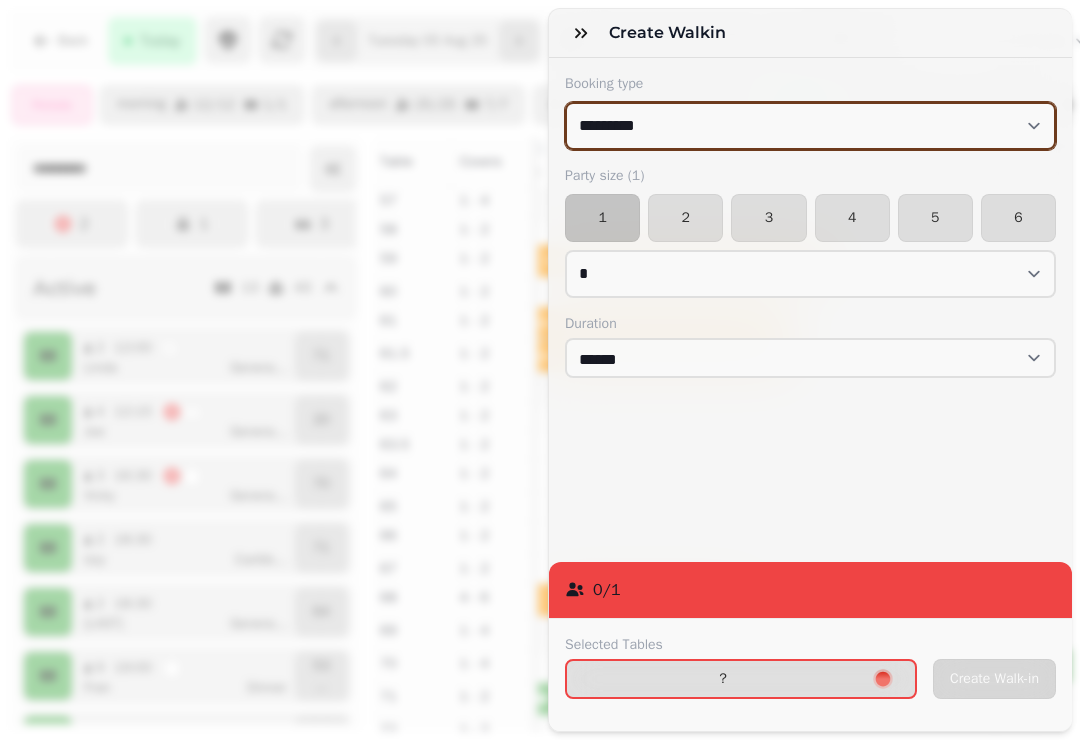 click on "**********" at bounding box center [810, 126] 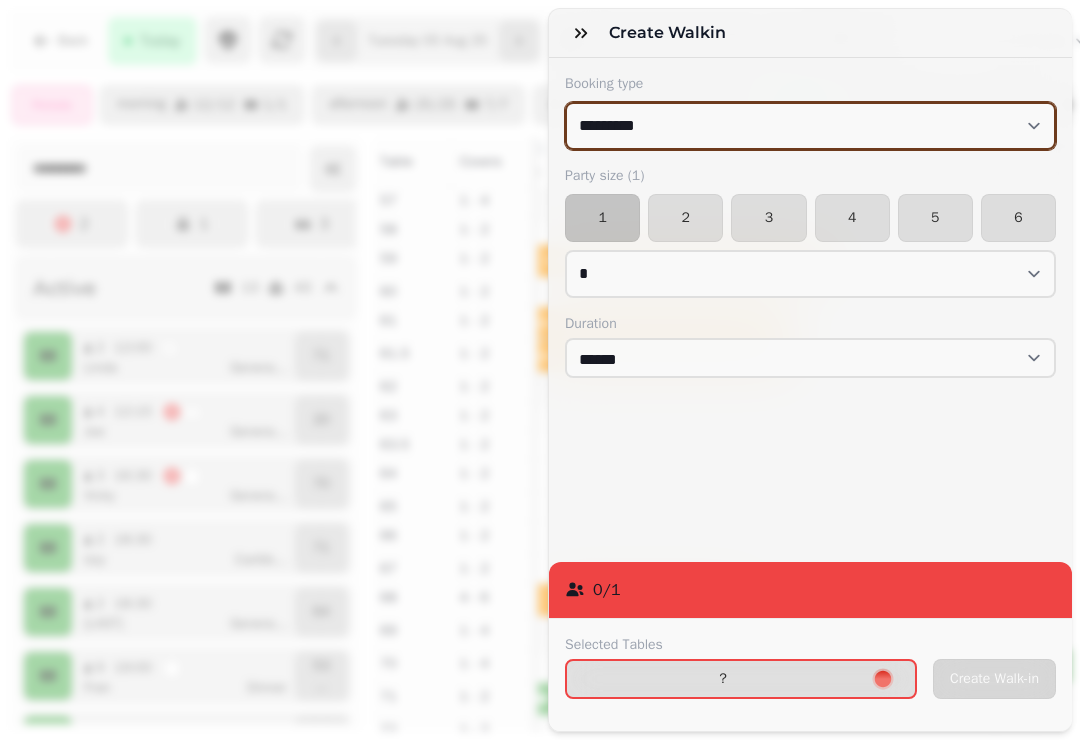 select on "**********" 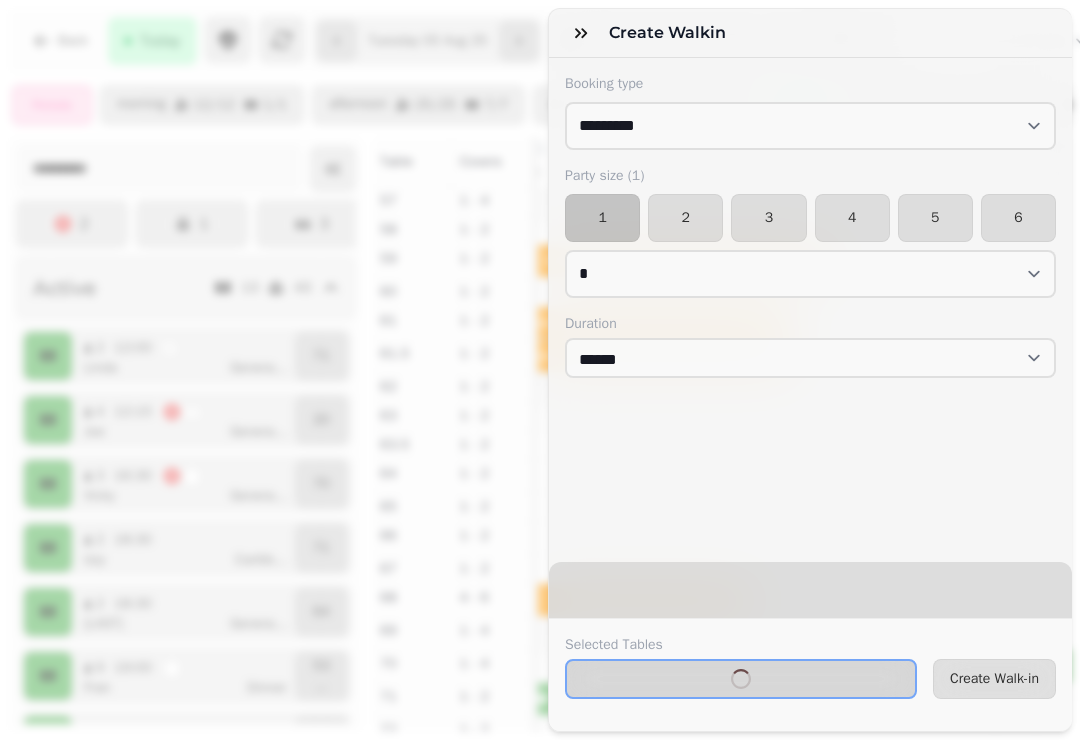 click on "2" at bounding box center (685, 218) 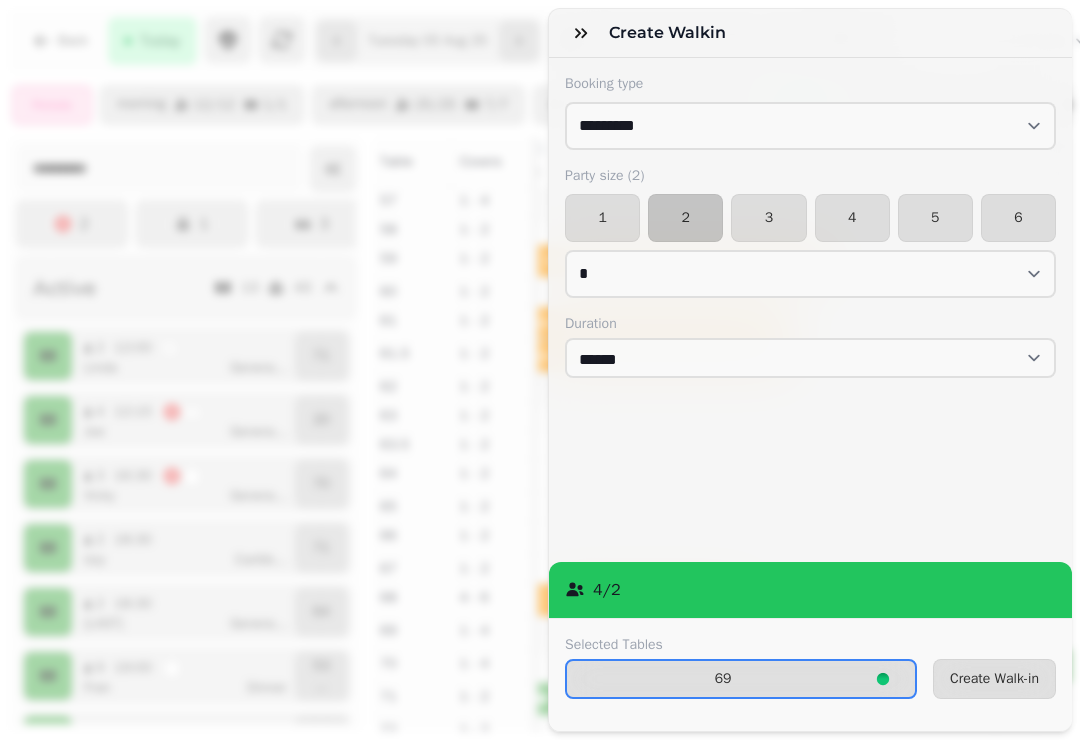 click on "69" at bounding box center (741, 679) 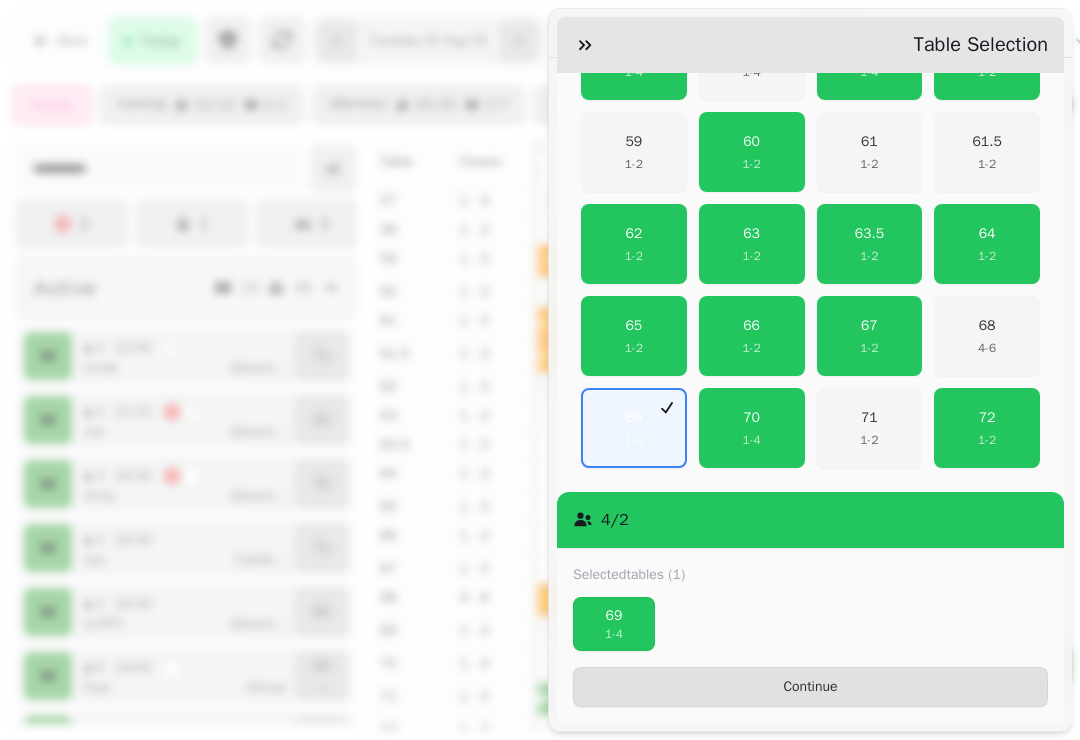 click on "[NUMBER]" at bounding box center [634, 428] 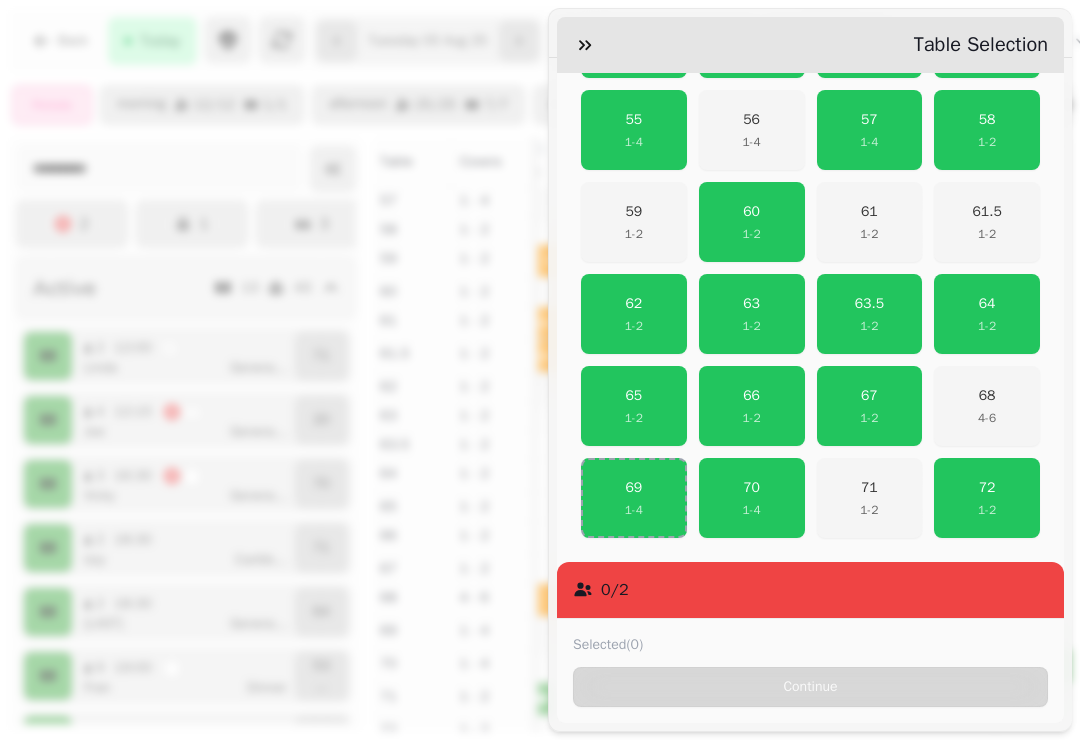scroll, scrollTop: 633, scrollLeft: 0, axis: vertical 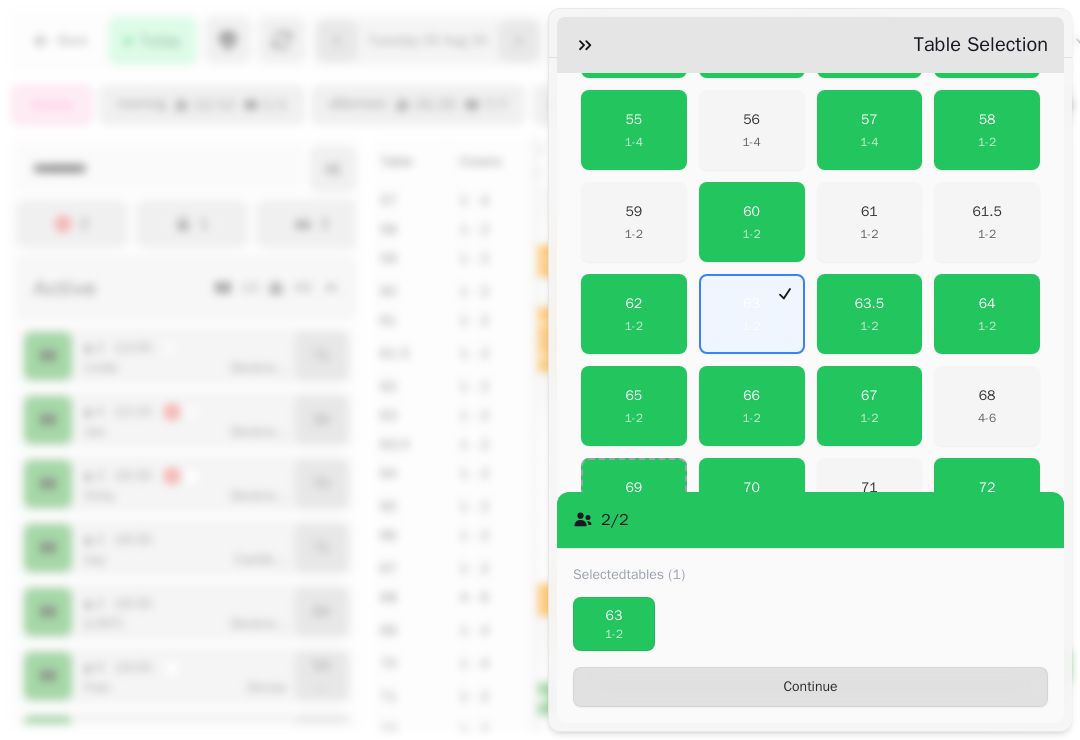 click on "Continue" at bounding box center [810, 687] 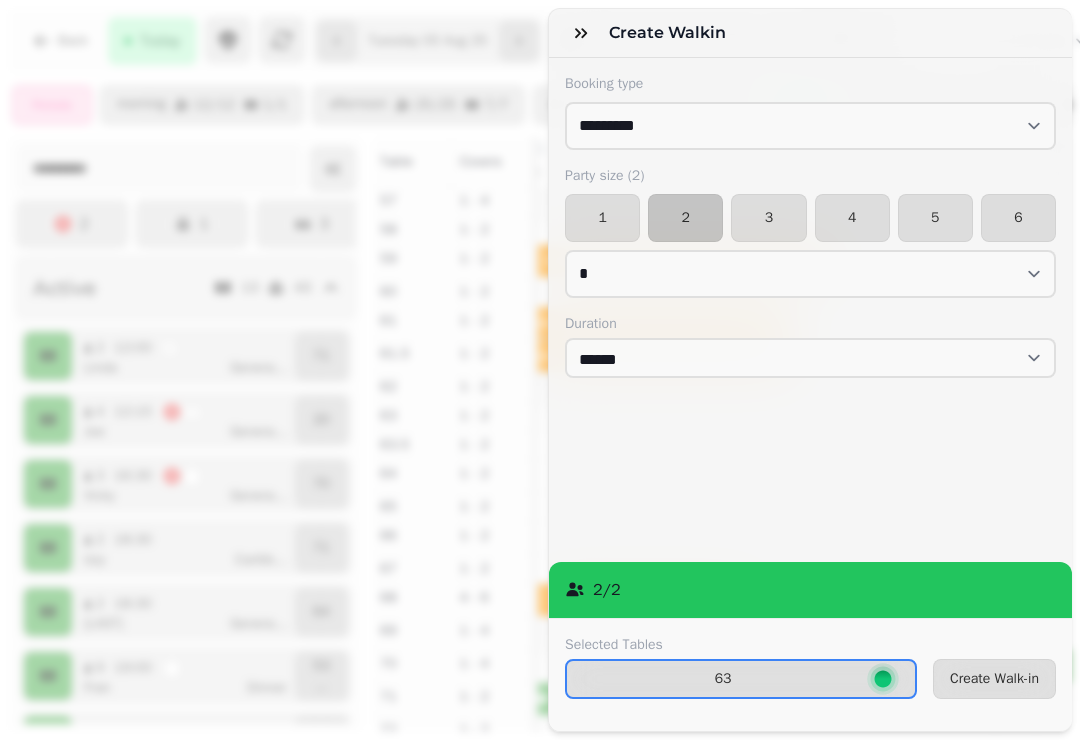 click on "Create Walk-in" at bounding box center (994, 679) 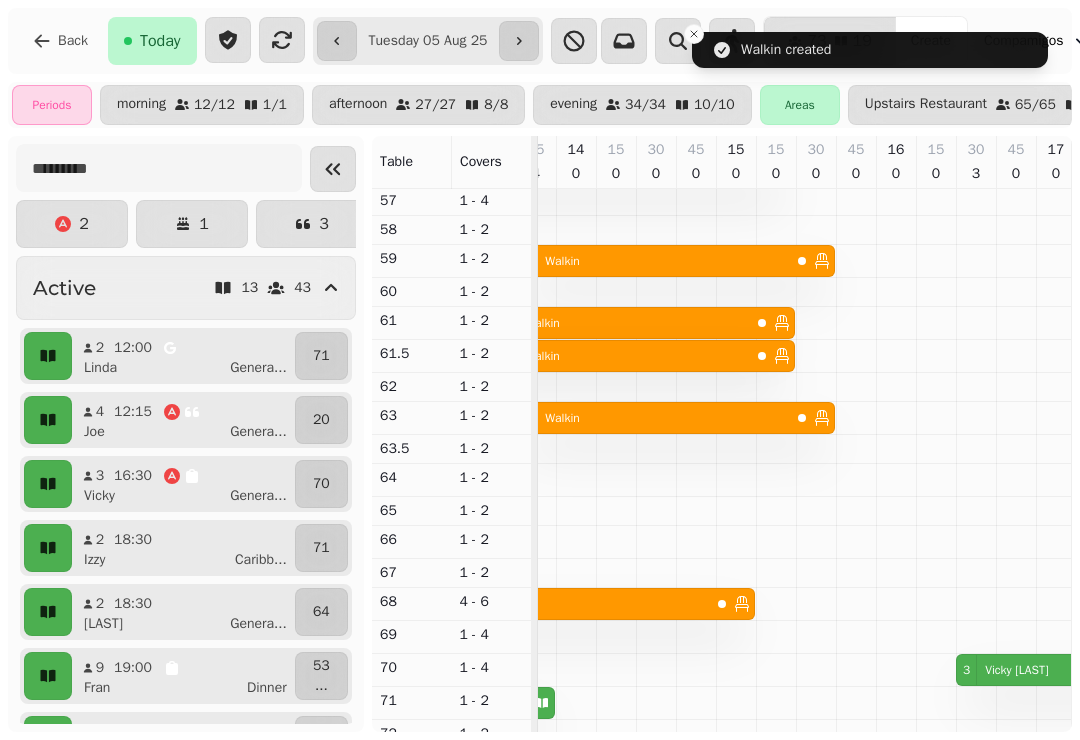 scroll, scrollTop: 357, scrollLeft: 513, axis: both 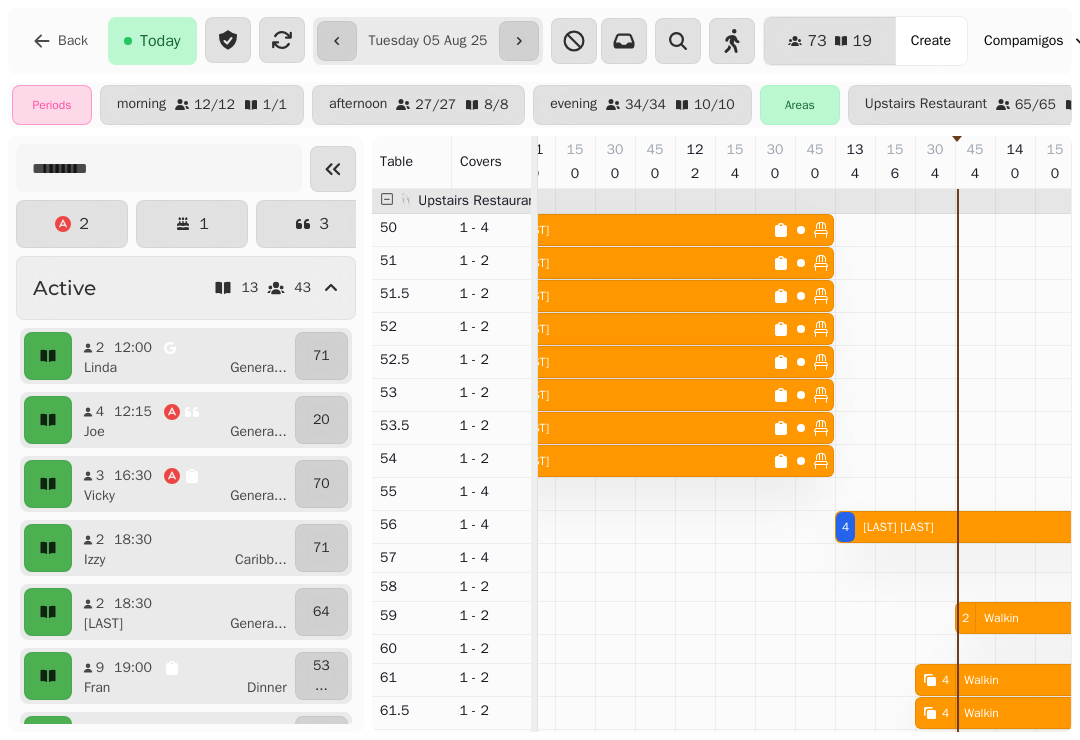 click on "[NUMBER] [STREET]" at bounding box center (604, 230) 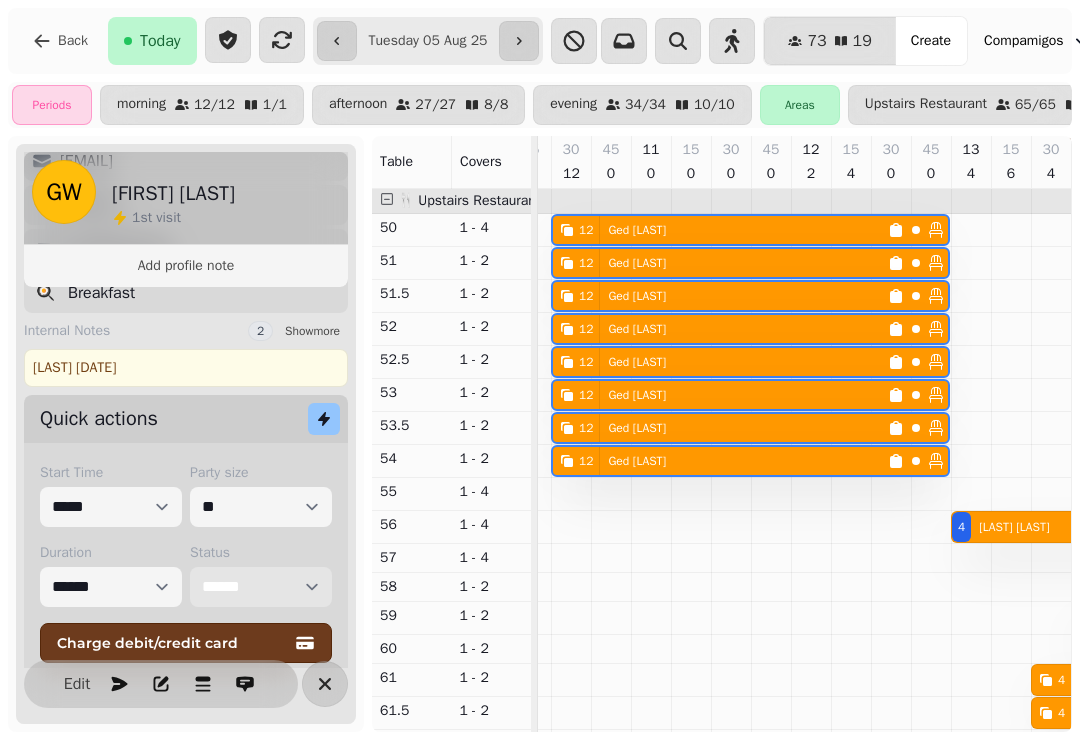 click on "**********" at bounding box center [261, 587] 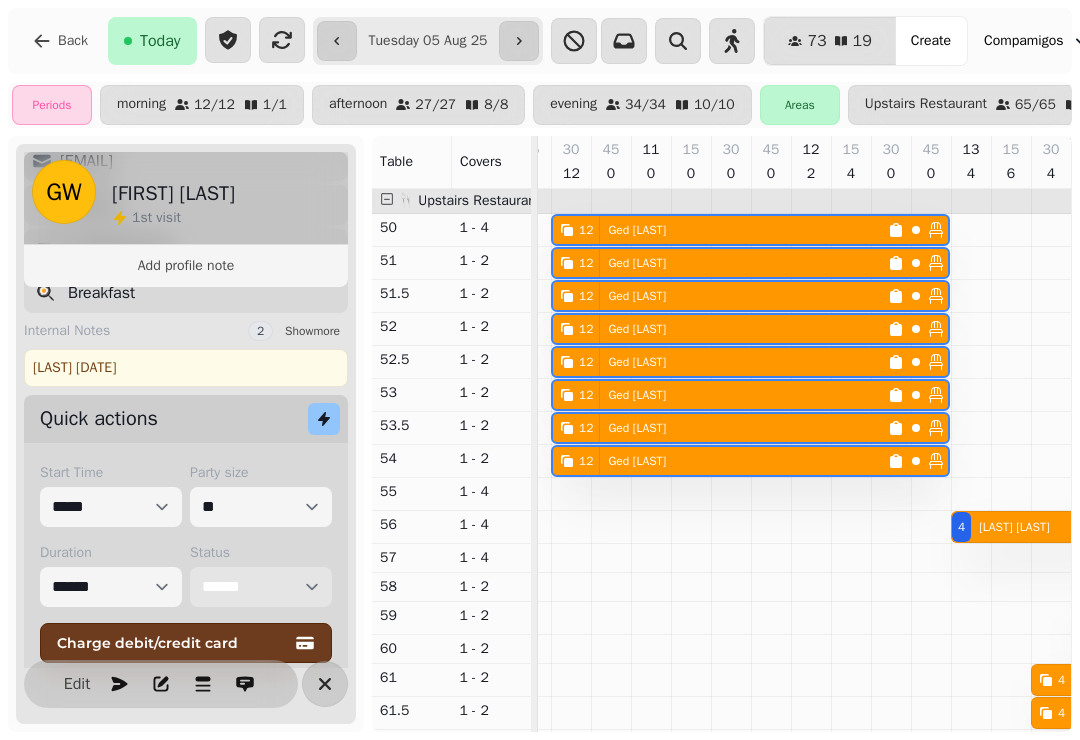 select on "********" 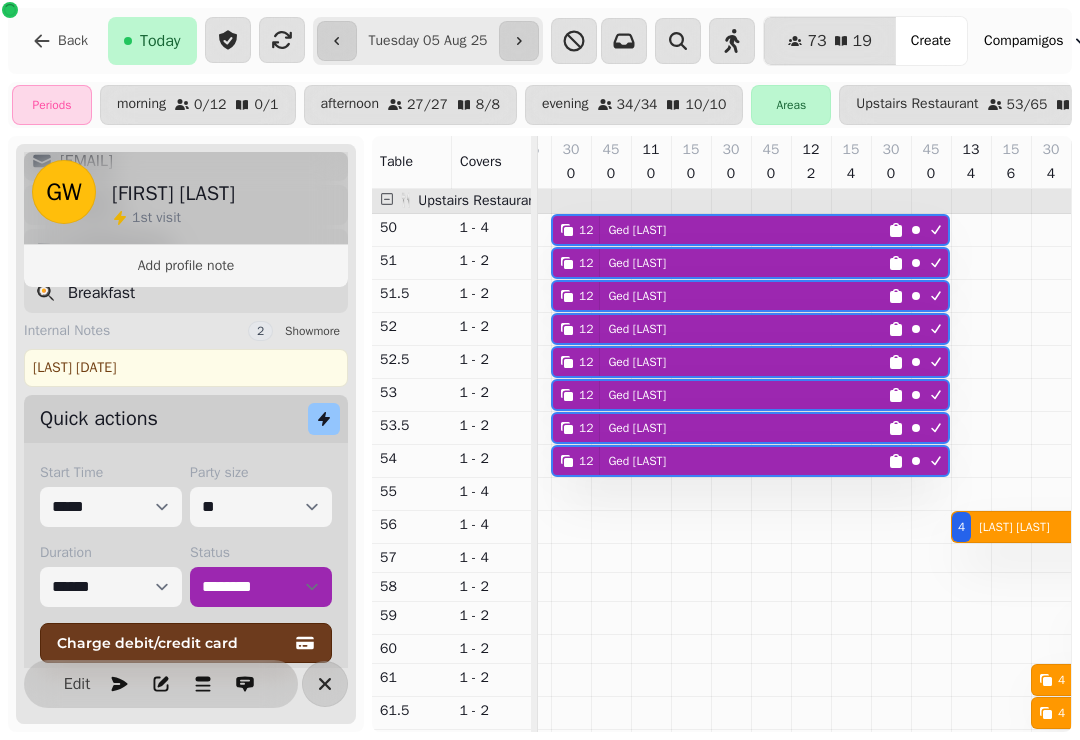click at bounding box center (325, 684) 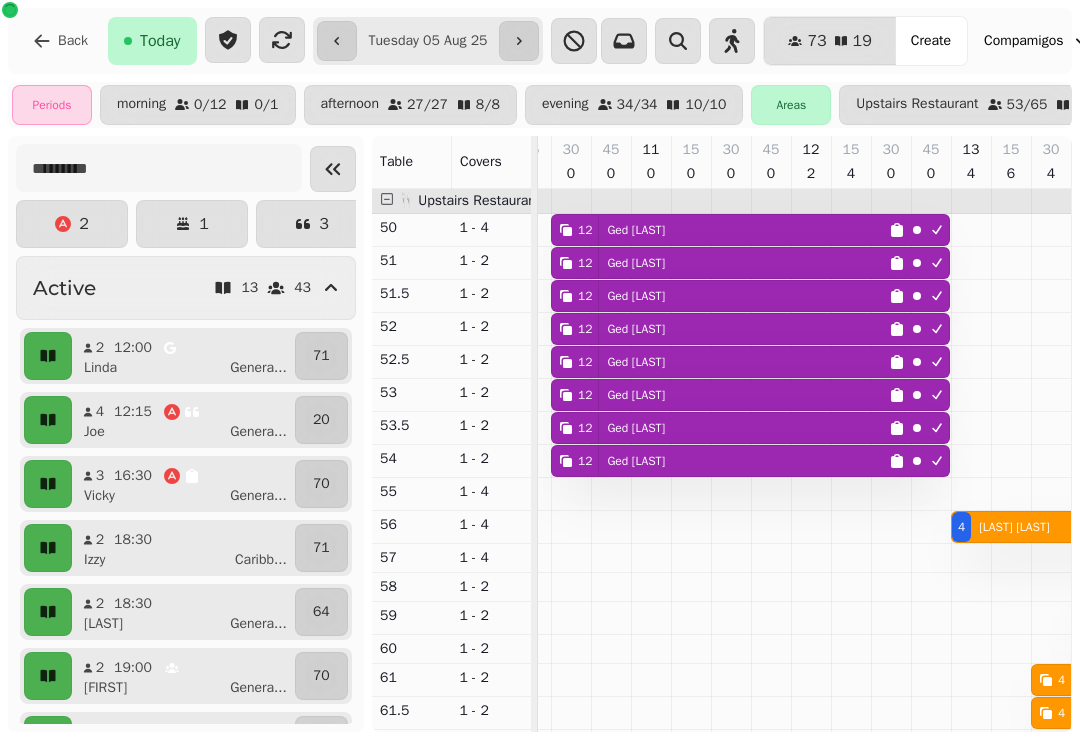 scroll, scrollTop: 177, scrollLeft: 283, axis: both 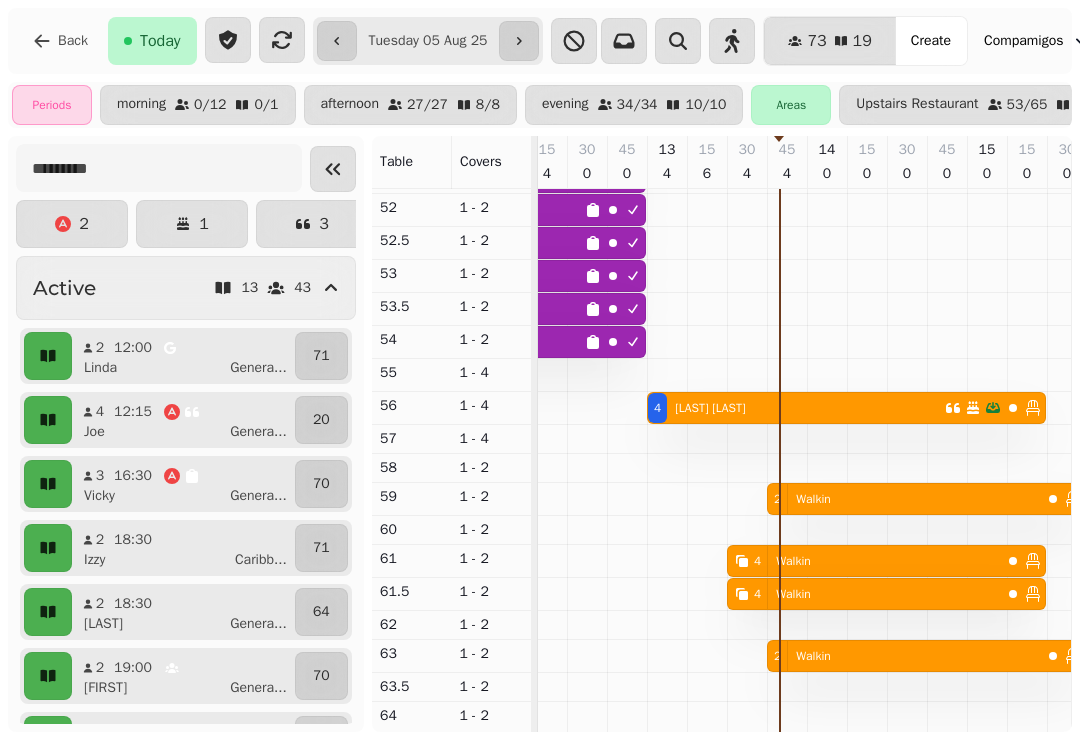 click at bounding box center (732, 41) 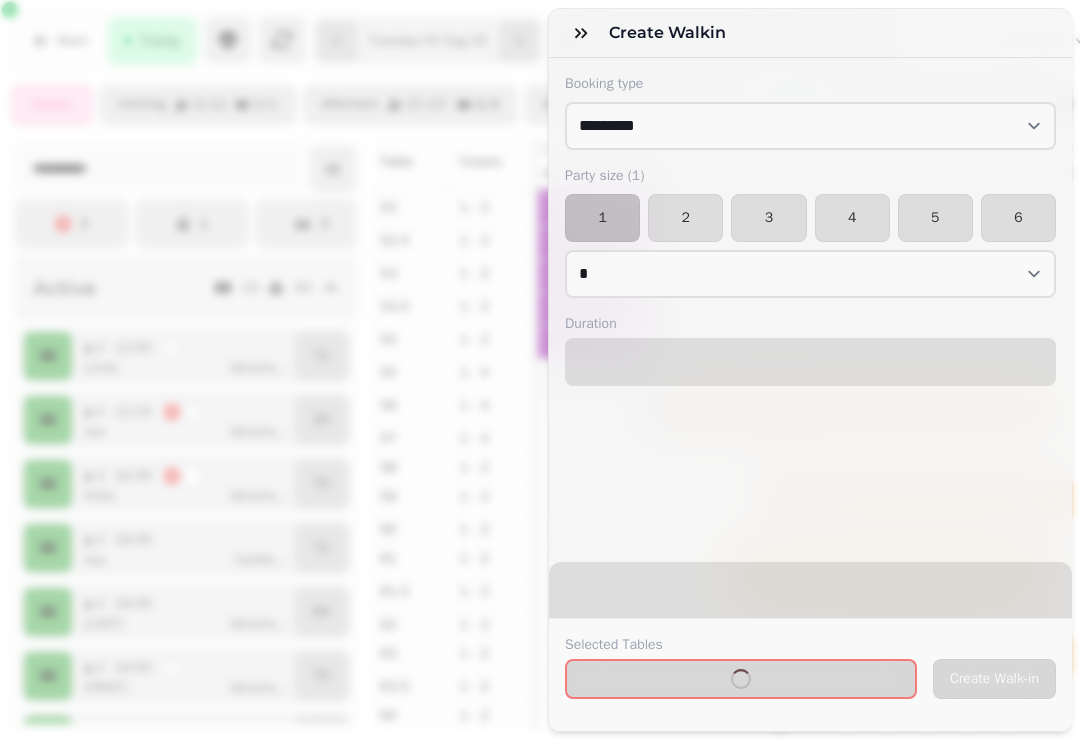 select on "****" 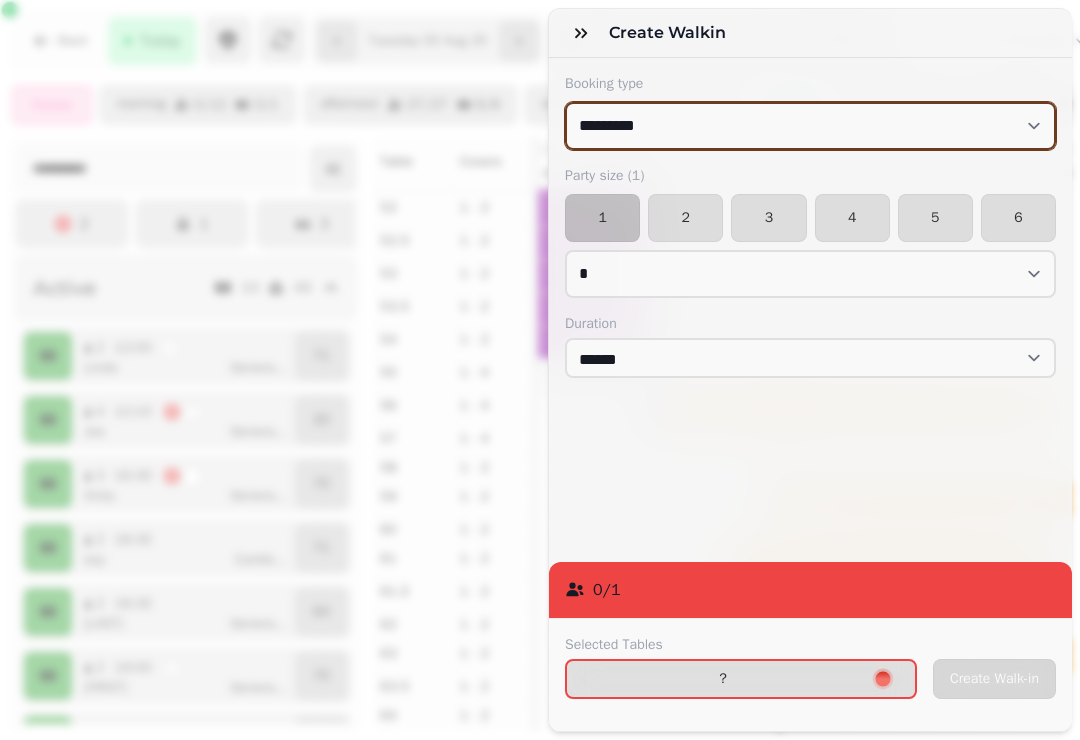 click on "**********" at bounding box center [810, 126] 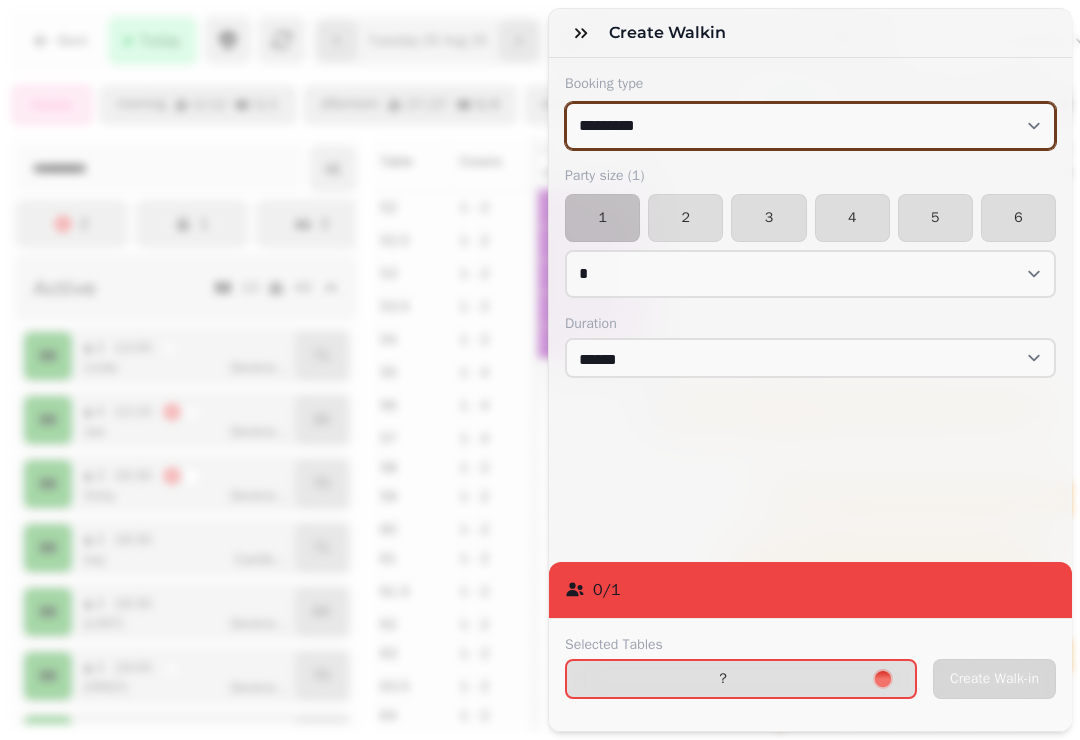 select on "**********" 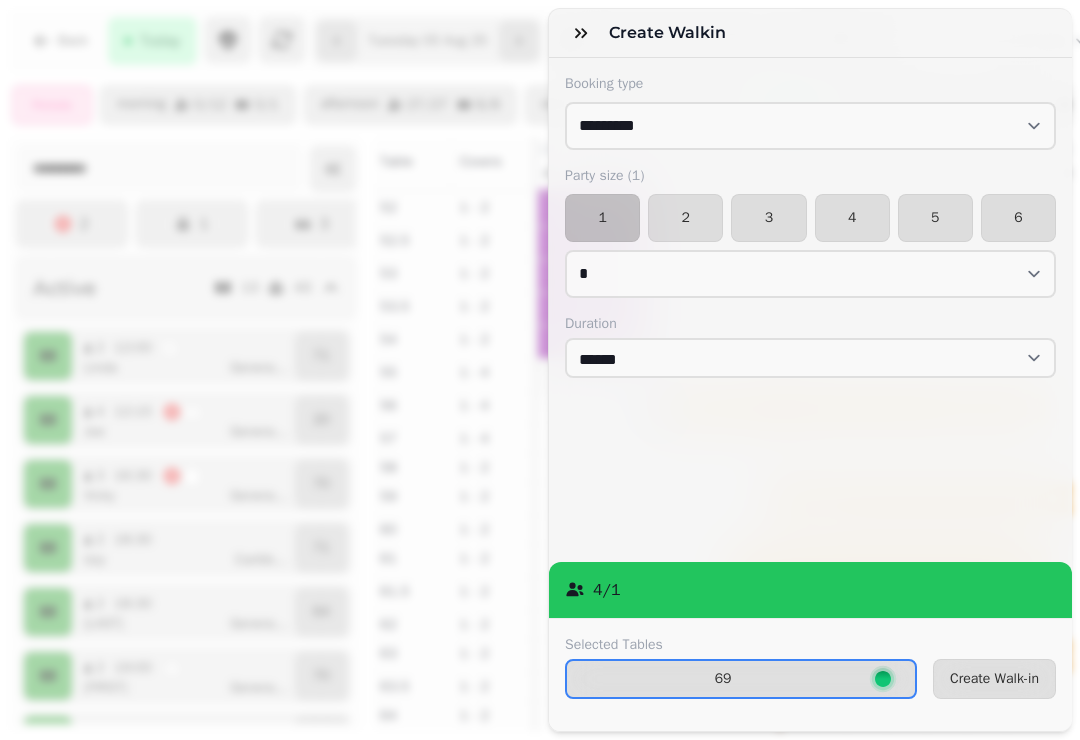 click on "4" at bounding box center (852, 218) 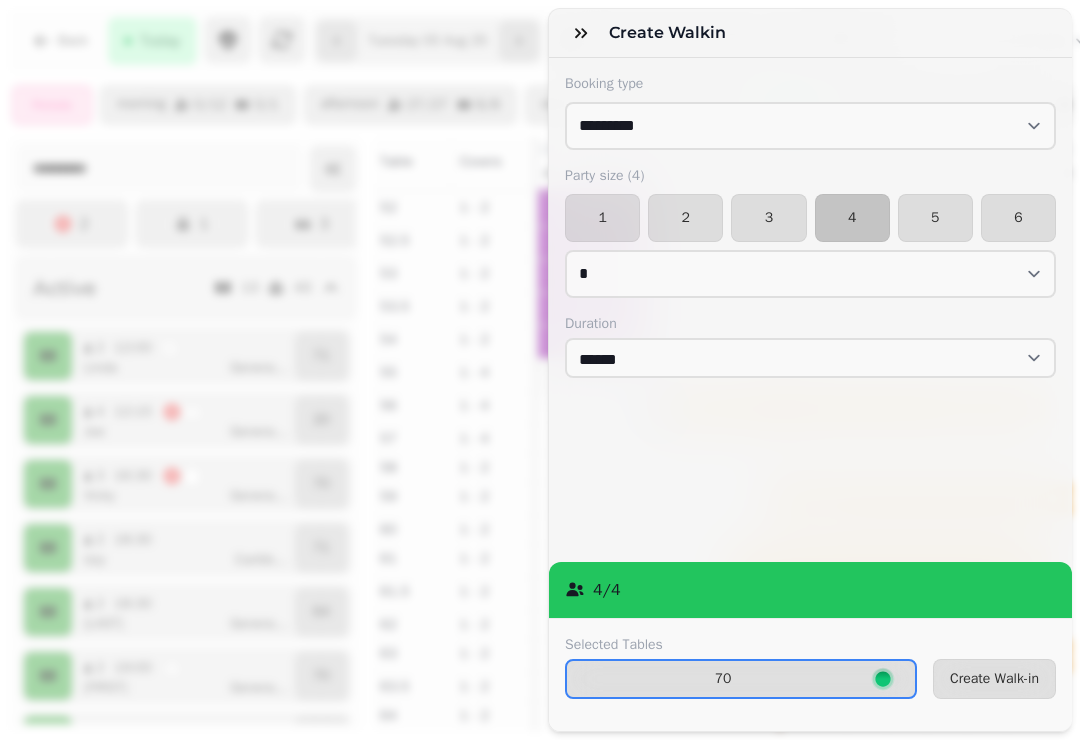 click on "70" at bounding box center [723, 679] 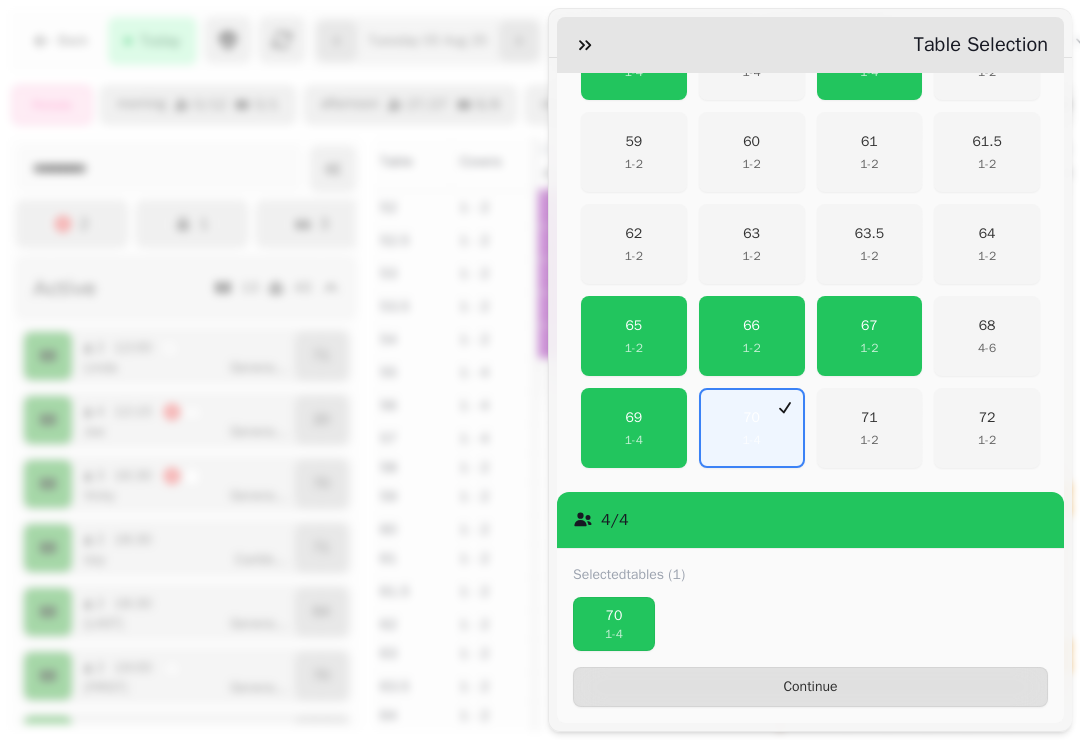click on "[NUMBER]" at bounding box center [752, 428] 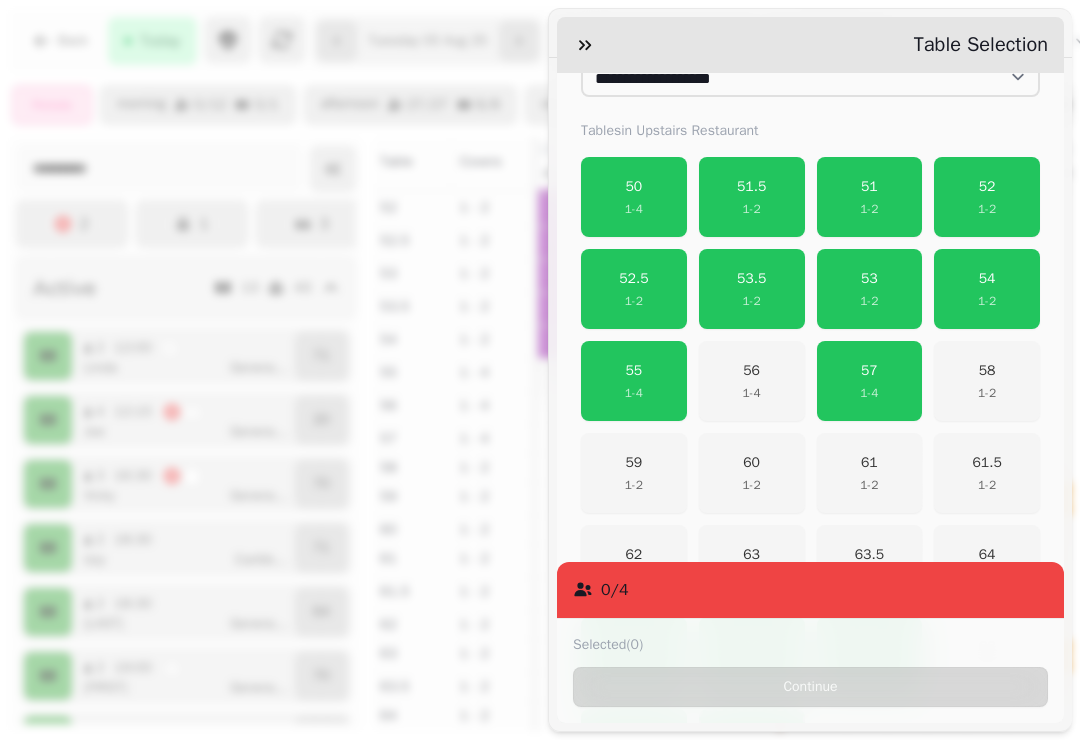 click on "[NUMBER]" at bounding box center (634, 197) 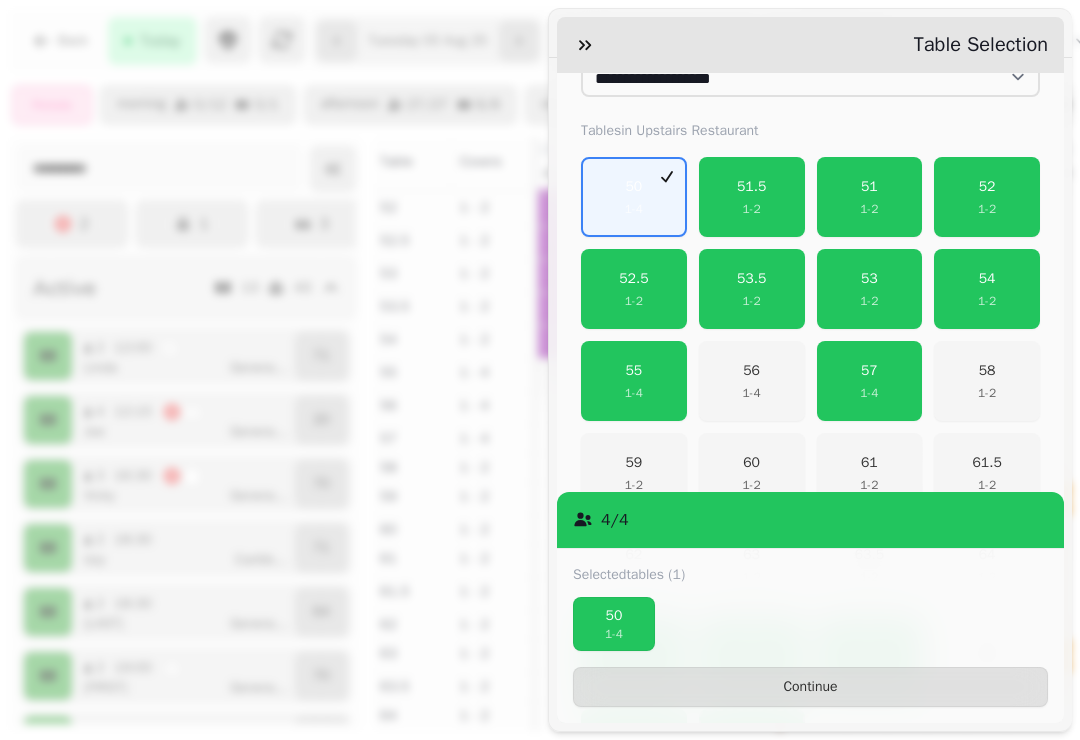 click on "Continue" at bounding box center (810, 687) 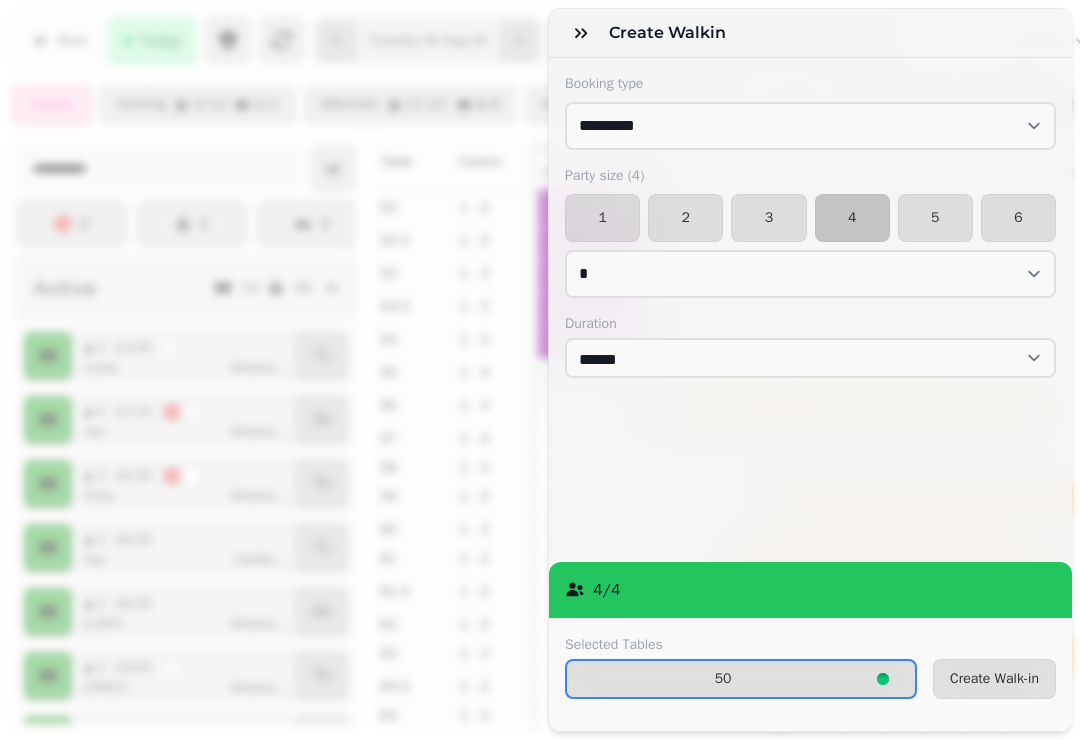 click on "Create Walk-in" at bounding box center (994, 679) 